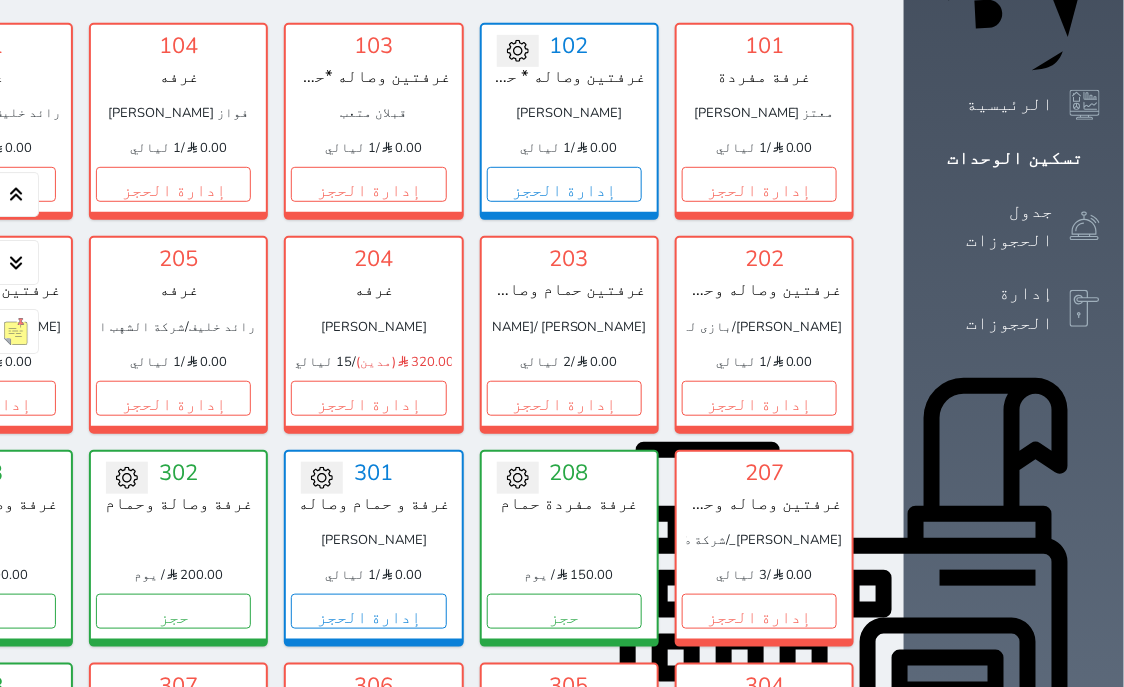 scroll, scrollTop: 127, scrollLeft: 0, axis: vertical 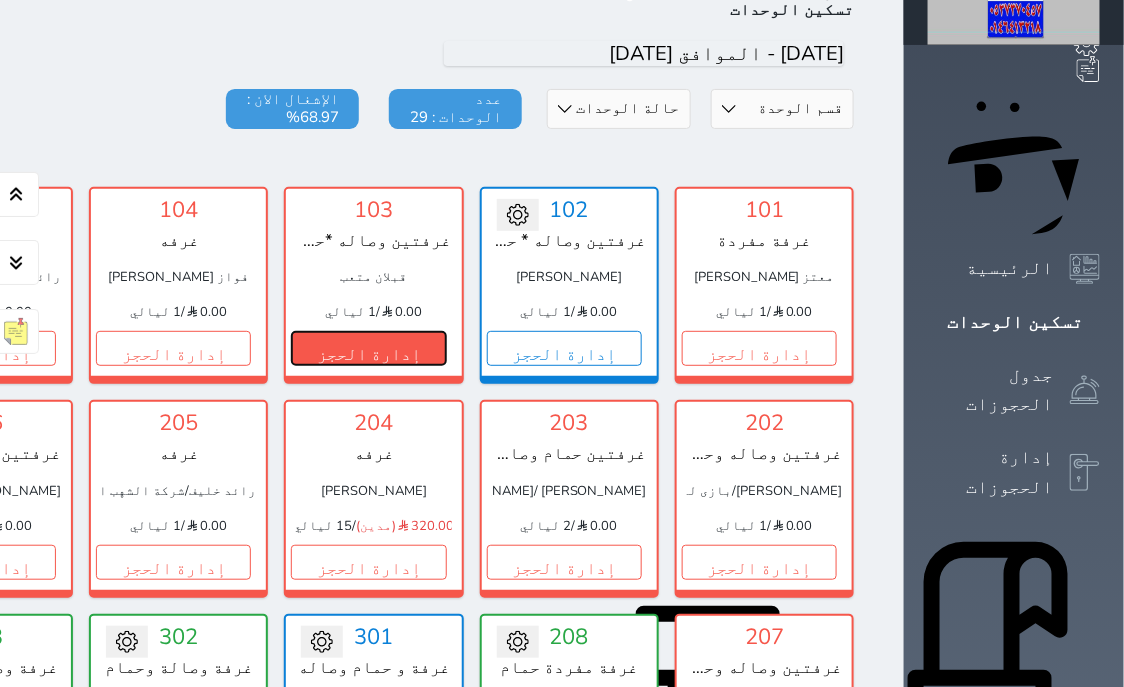 click on "إدارة الحجز" at bounding box center [368, 348] 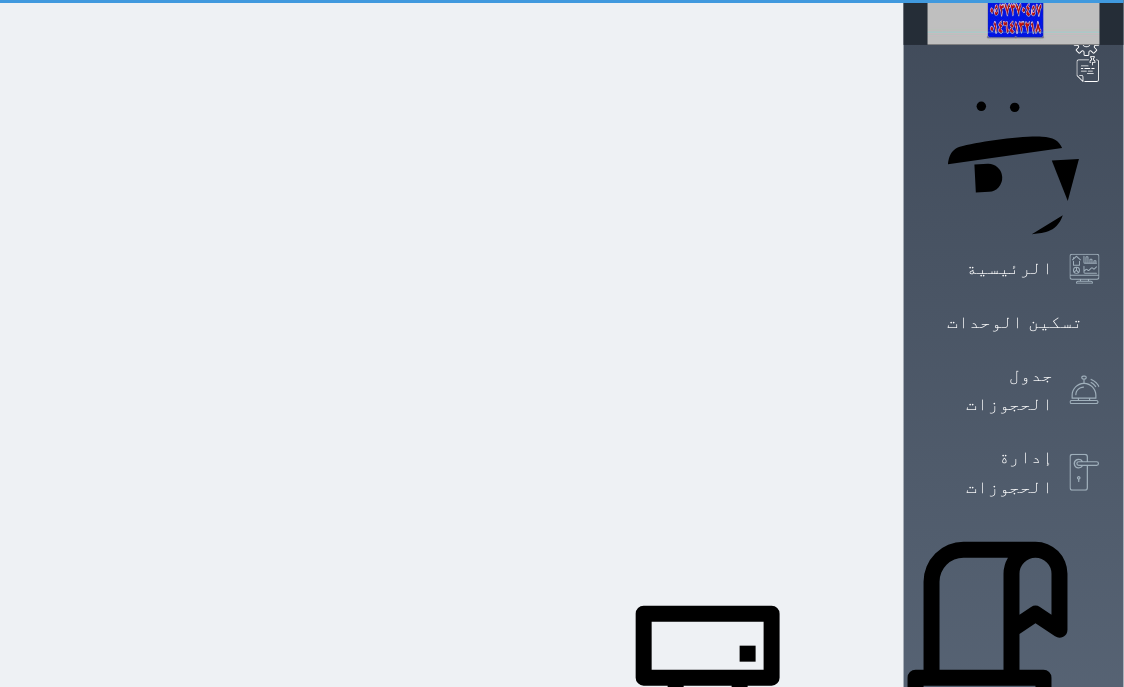scroll, scrollTop: 0, scrollLeft: 0, axis: both 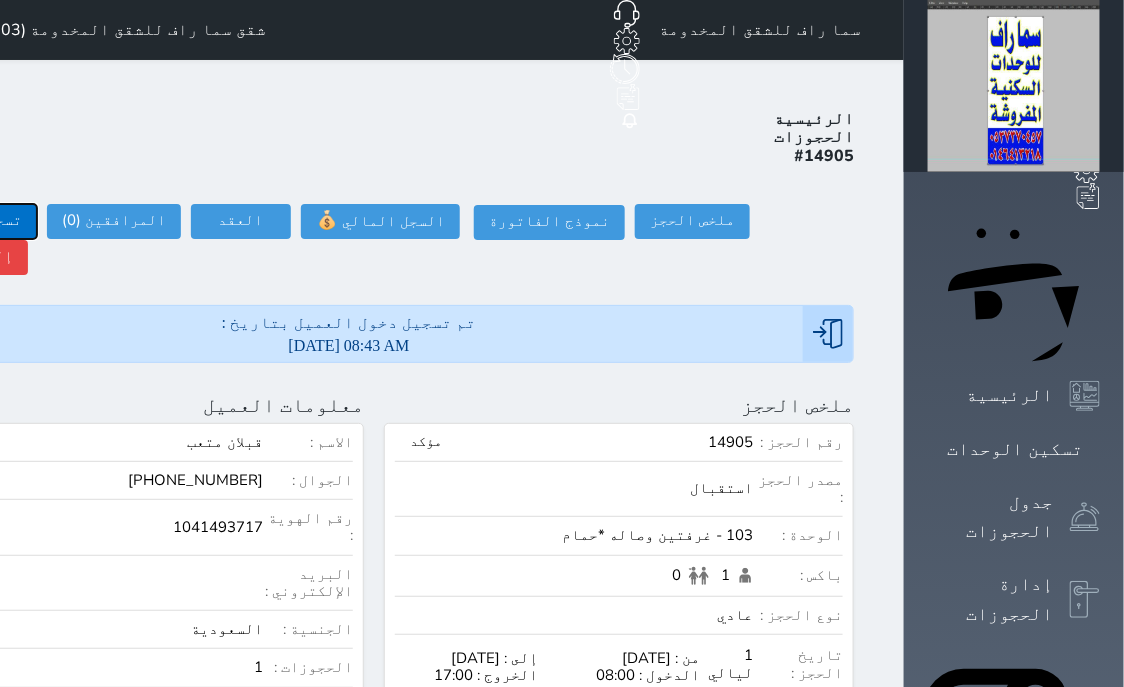 click on "تسجيل مغادرة" at bounding box center (-30, 221) 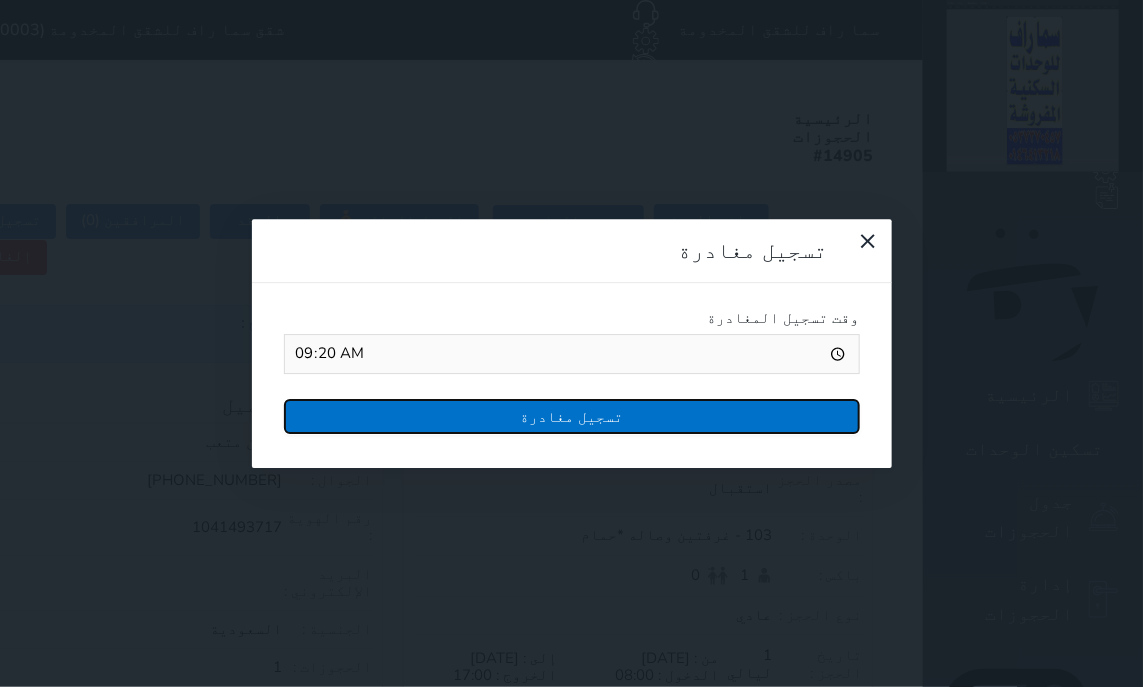 click on "تسجيل مغادرة" at bounding box center (572, 416) 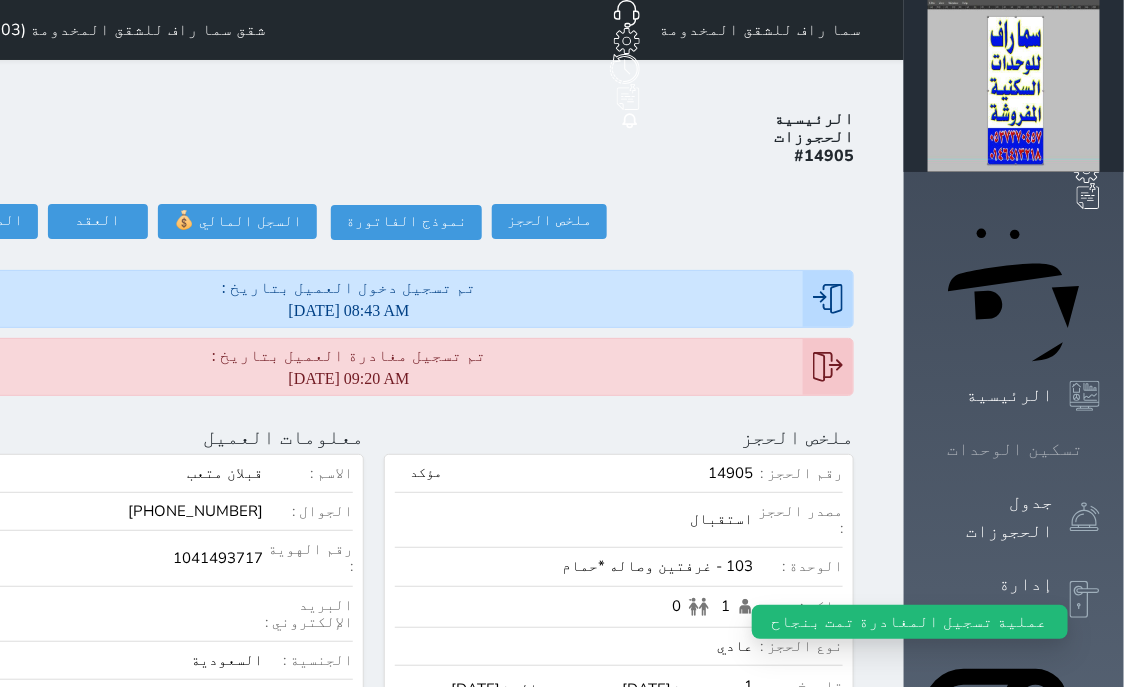 click on "تسكين الوحدات" at bounding box center (1015, 449) 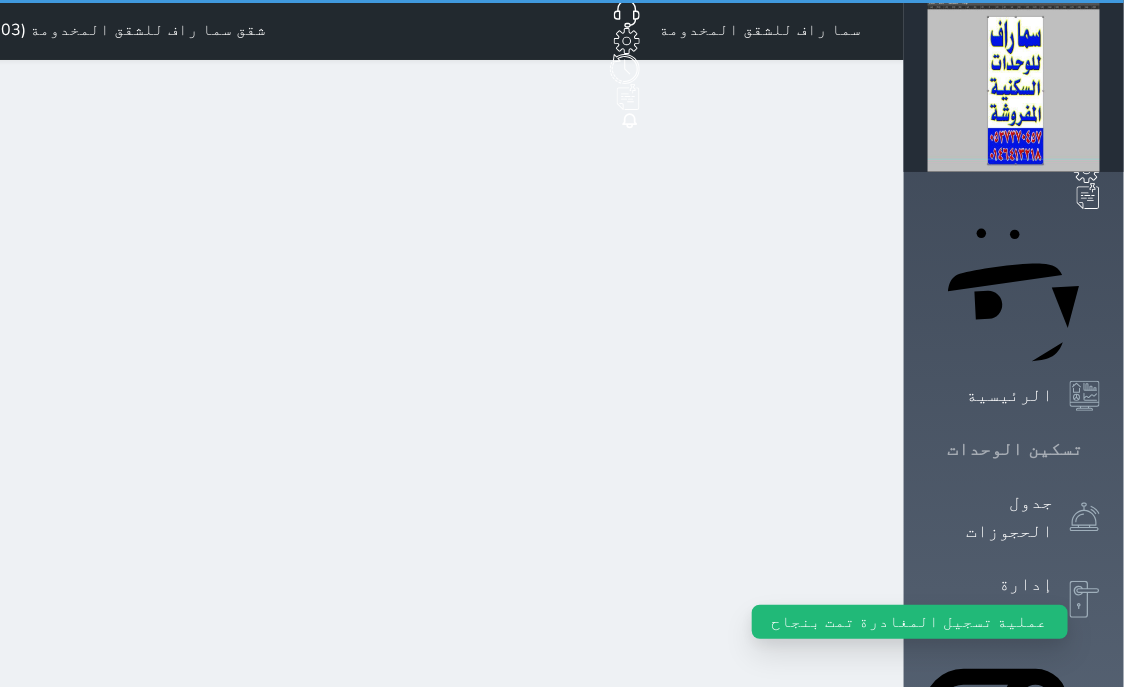 click on "تسكين الوحدات" at bounding box center (1015, 449) 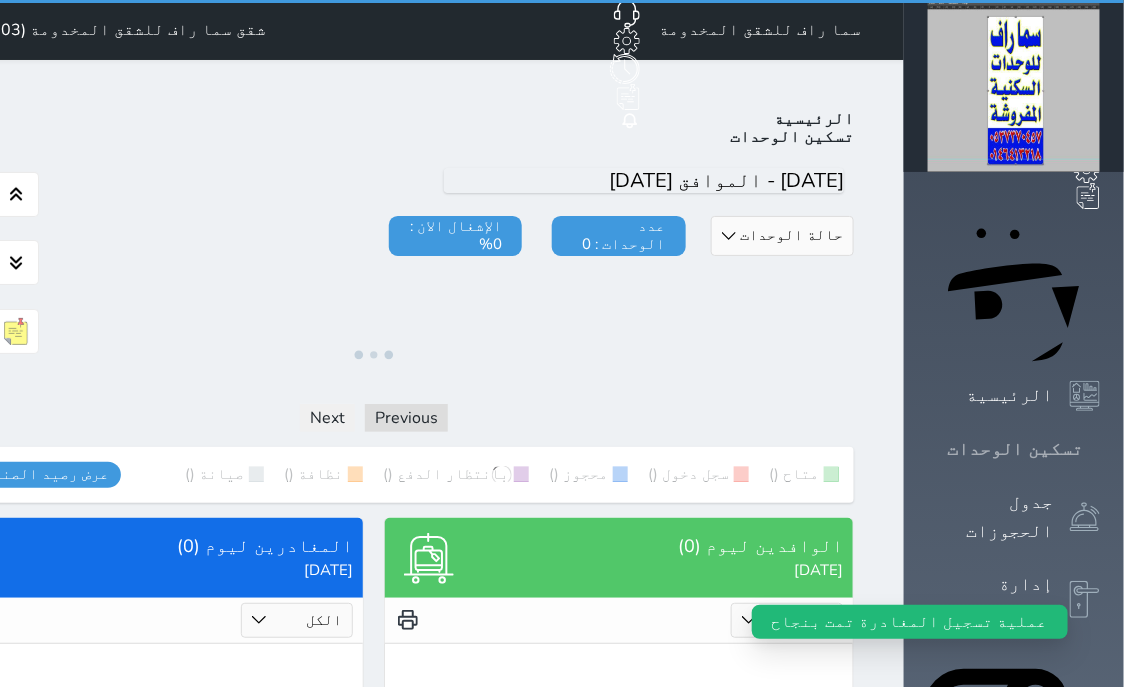 click on "تسكين الوحدات" at bounding box center (1015, 449) 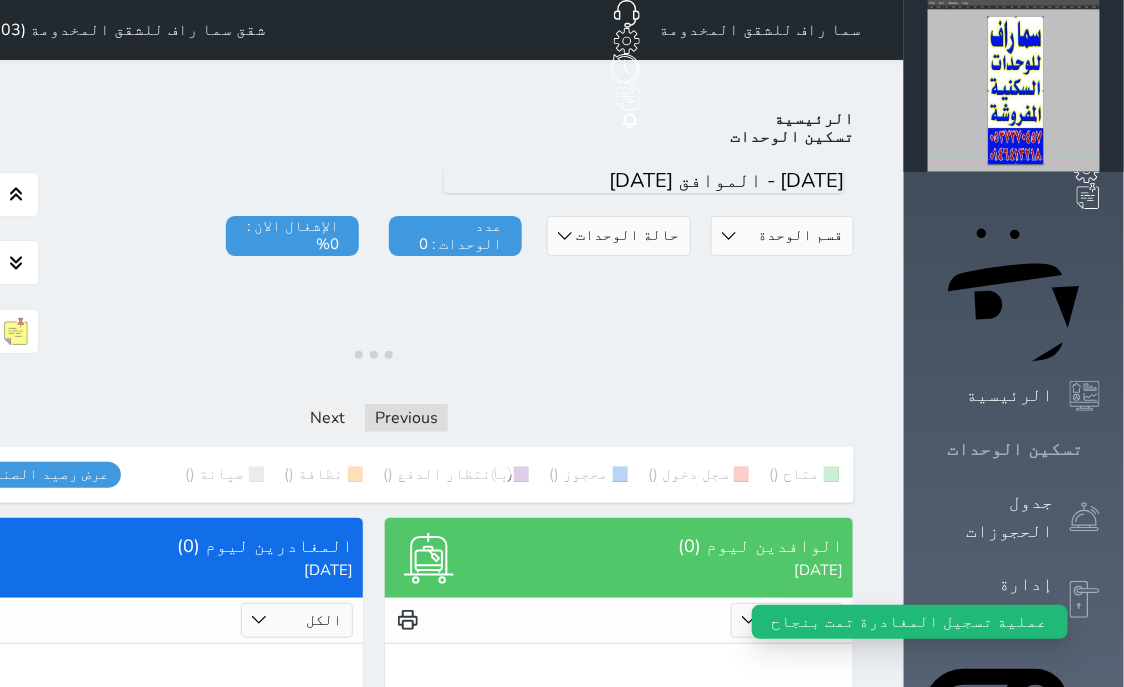 click on "تسكين الوحدات" at bounding box center [1015, 449] 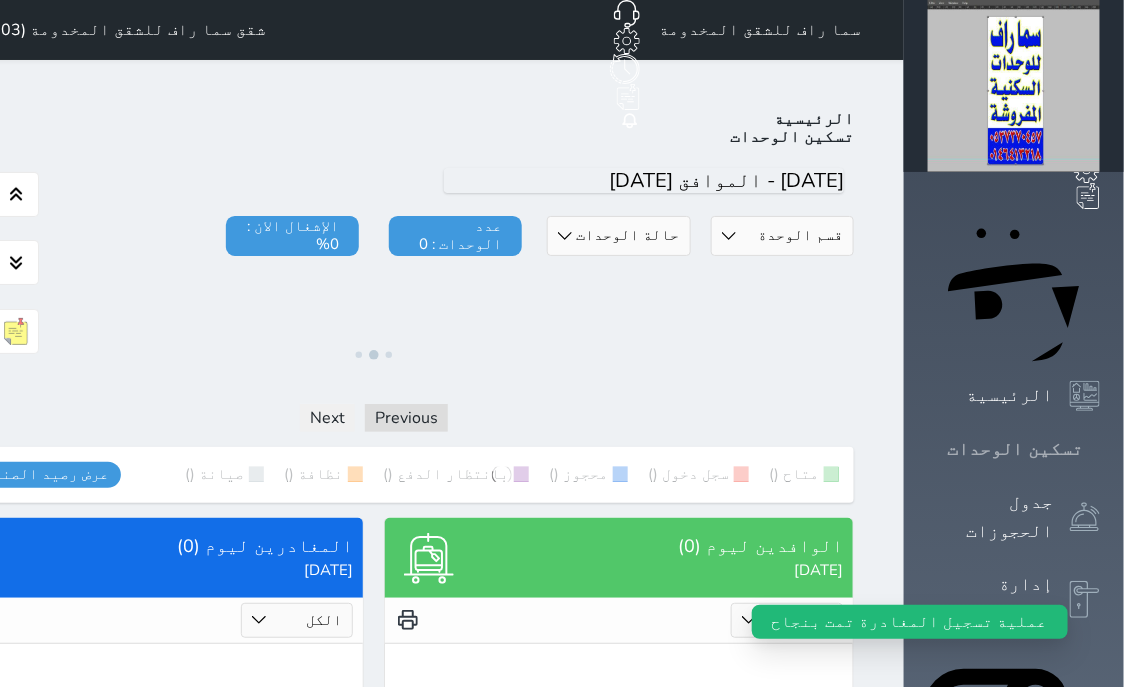 click on "تسكين الوحدات" at bounding box center (1015, 449) 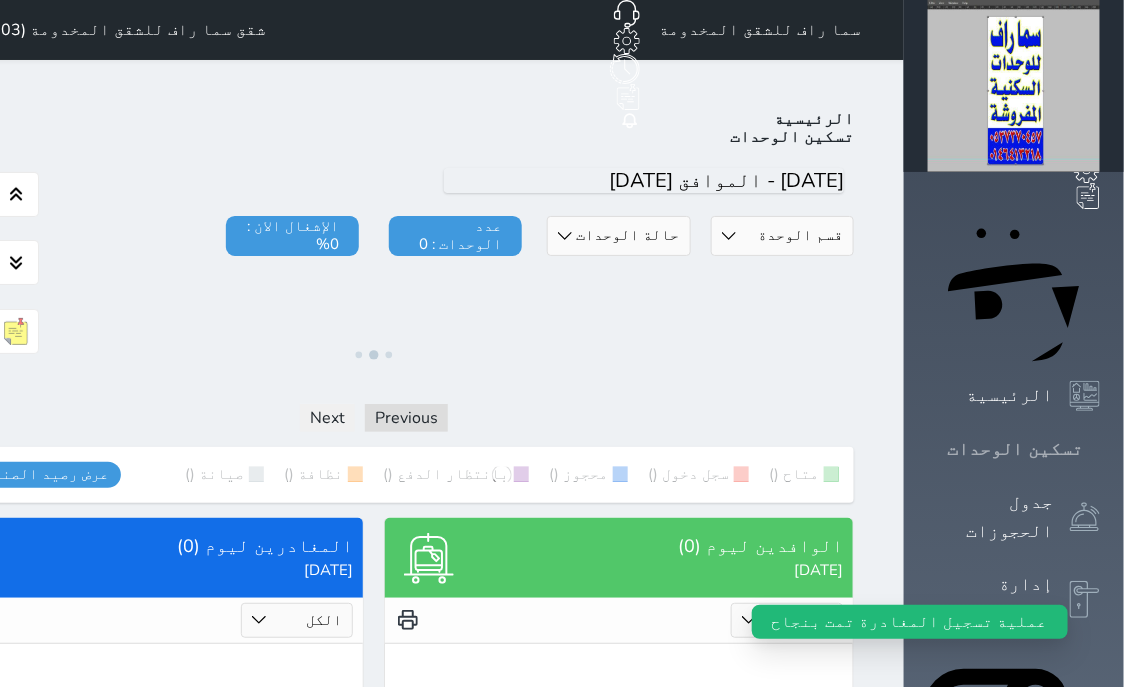 click on "تسكين الوحدات" at bounding box center (1015, 449) 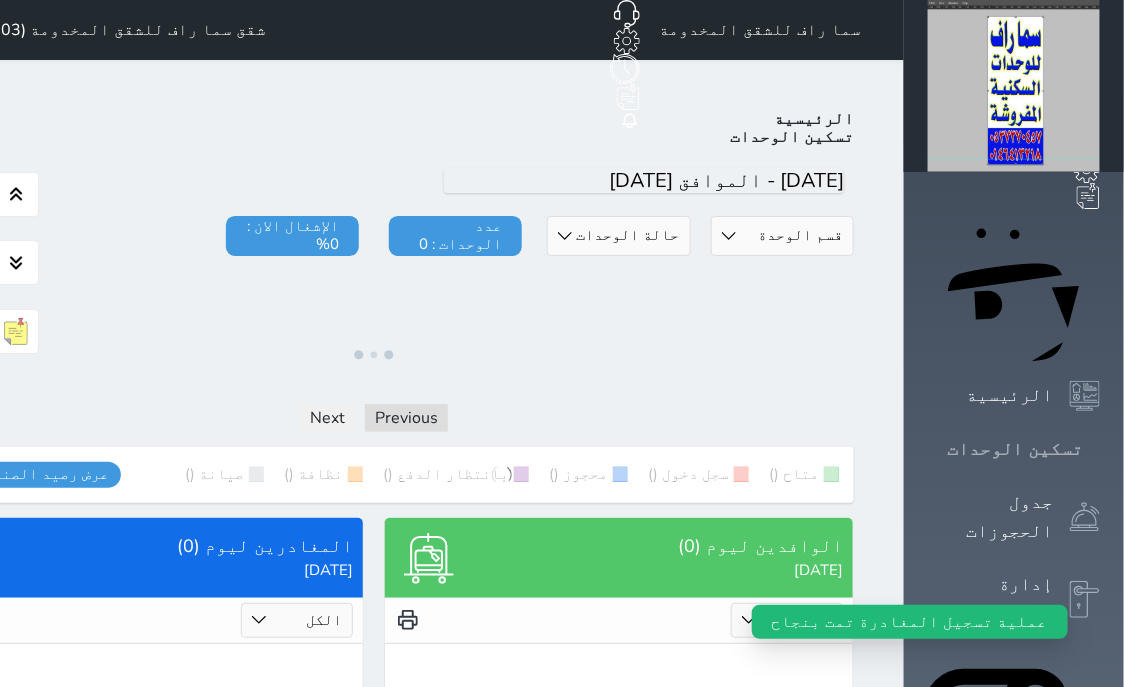 click on "تسكين الوحدات" at bounding box center (1015, 449) 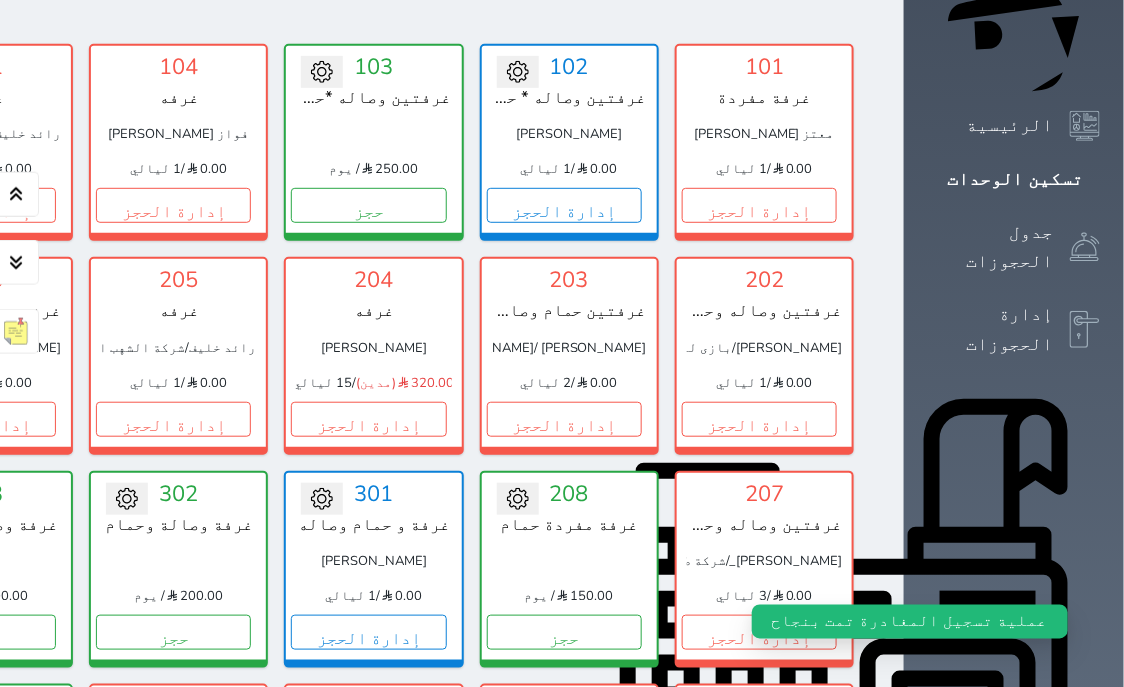 scroll, scrollTop: 460, scrollLeft: 0, axis: vertical 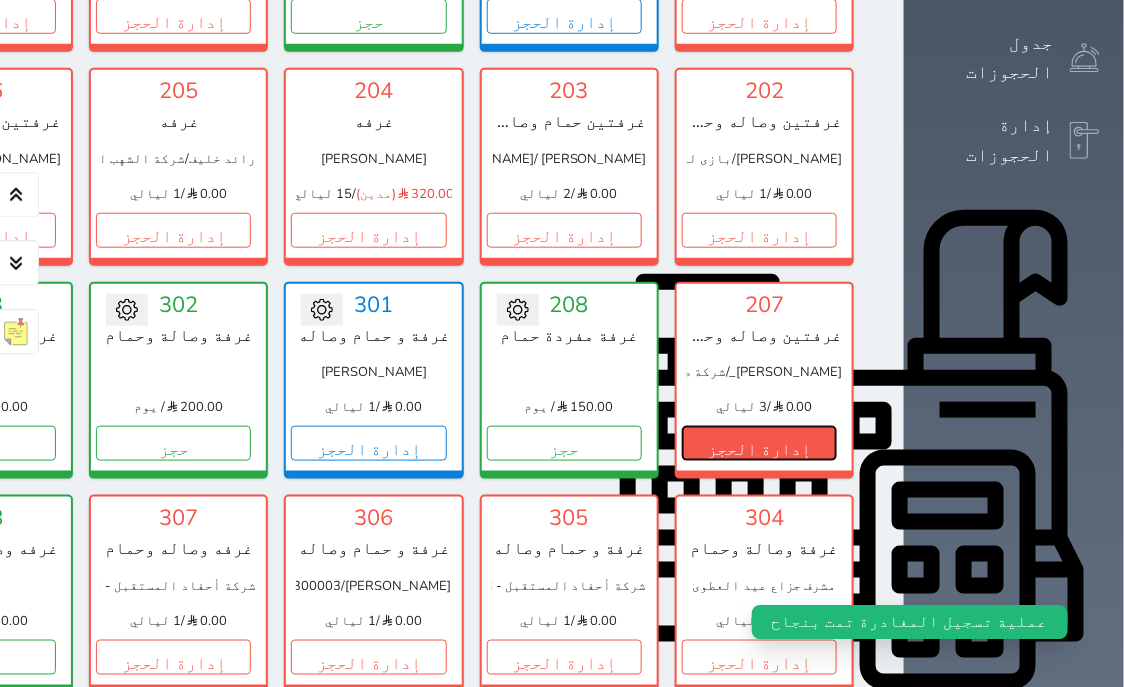 click on "إدارة الحجز" at bounding box center [759, 442] 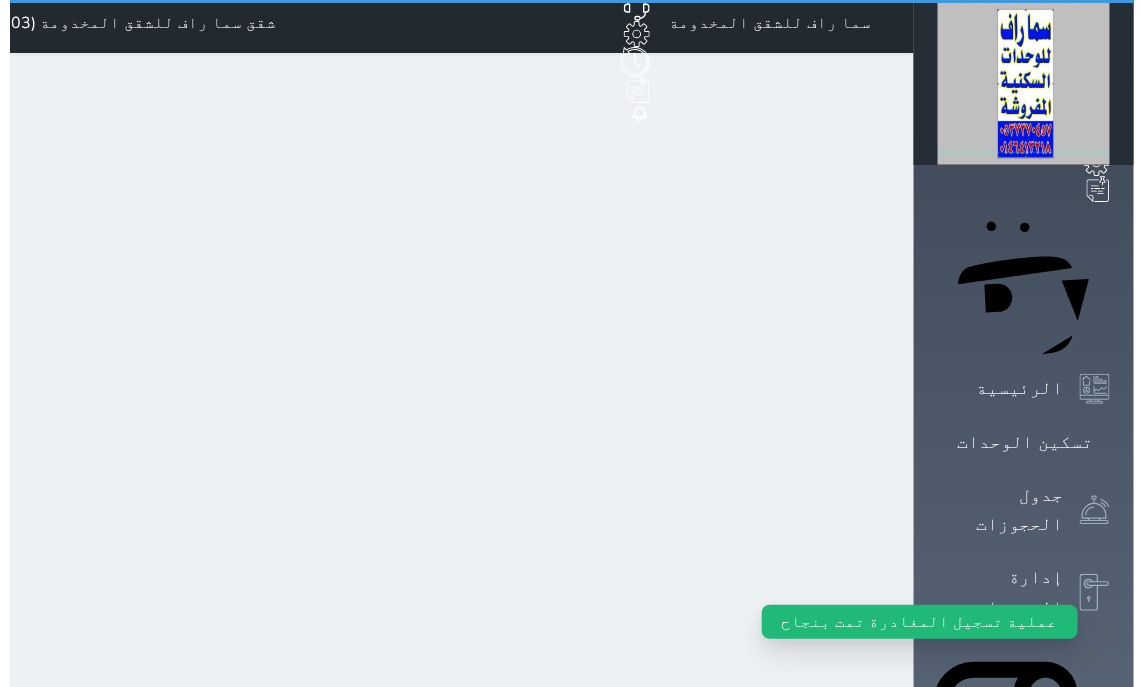 scroll, scrollTop: 0, scrollLeft: 0, axis: both 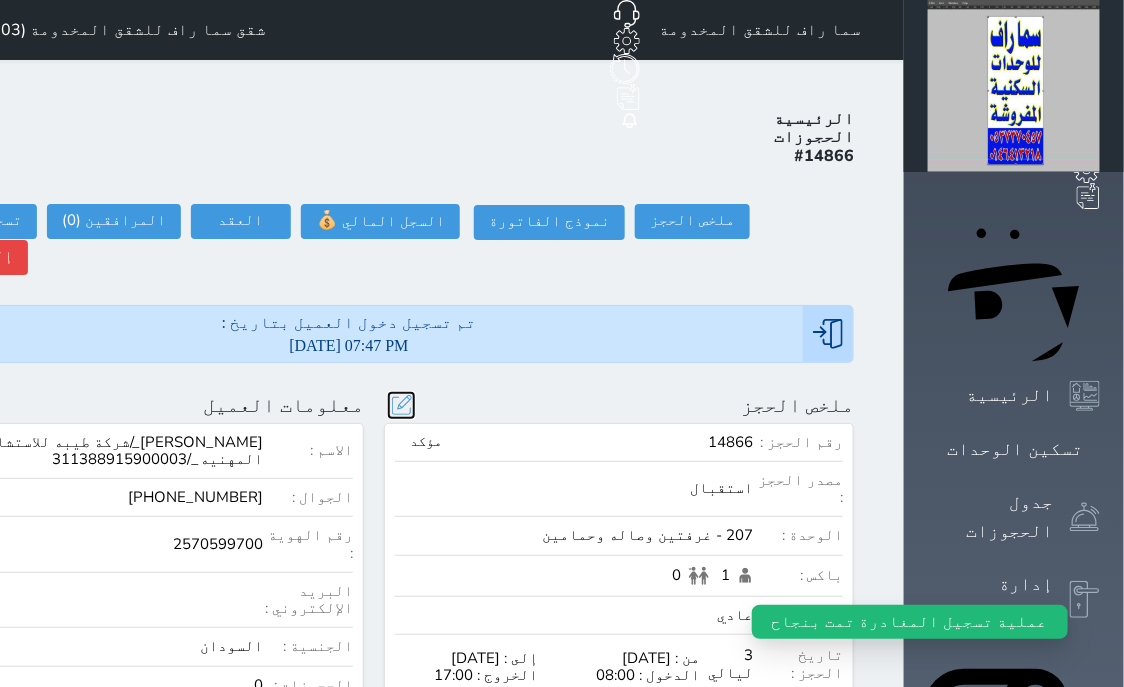 click at bounding box center (401, 405) 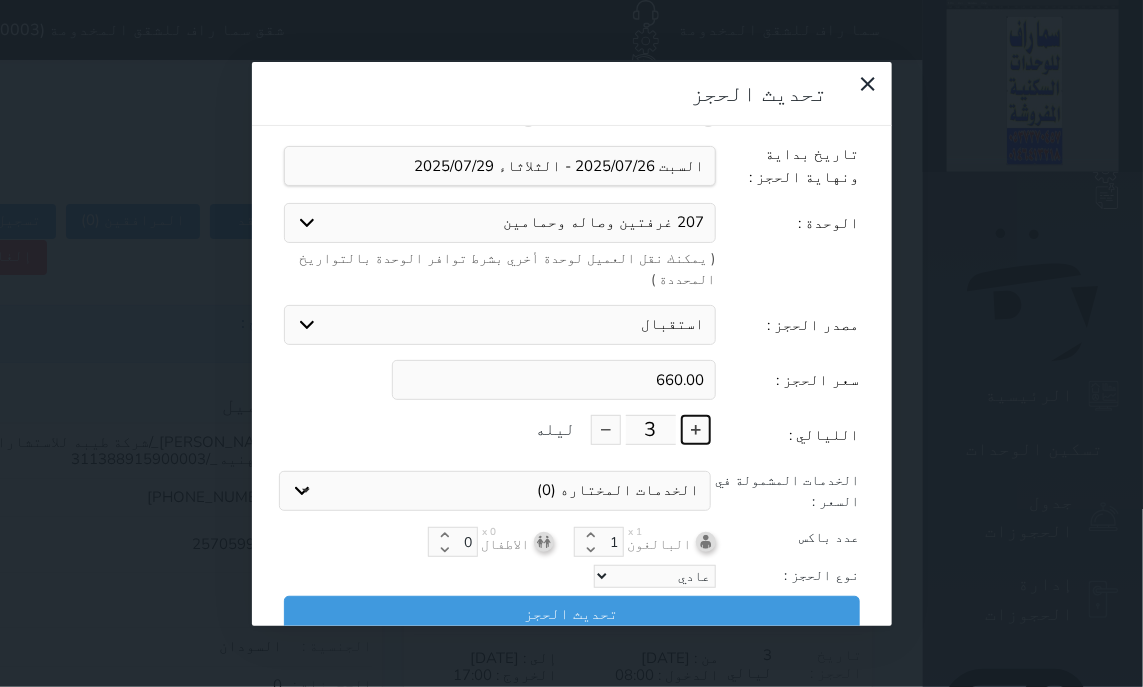 click at bounding box center [696, 430] 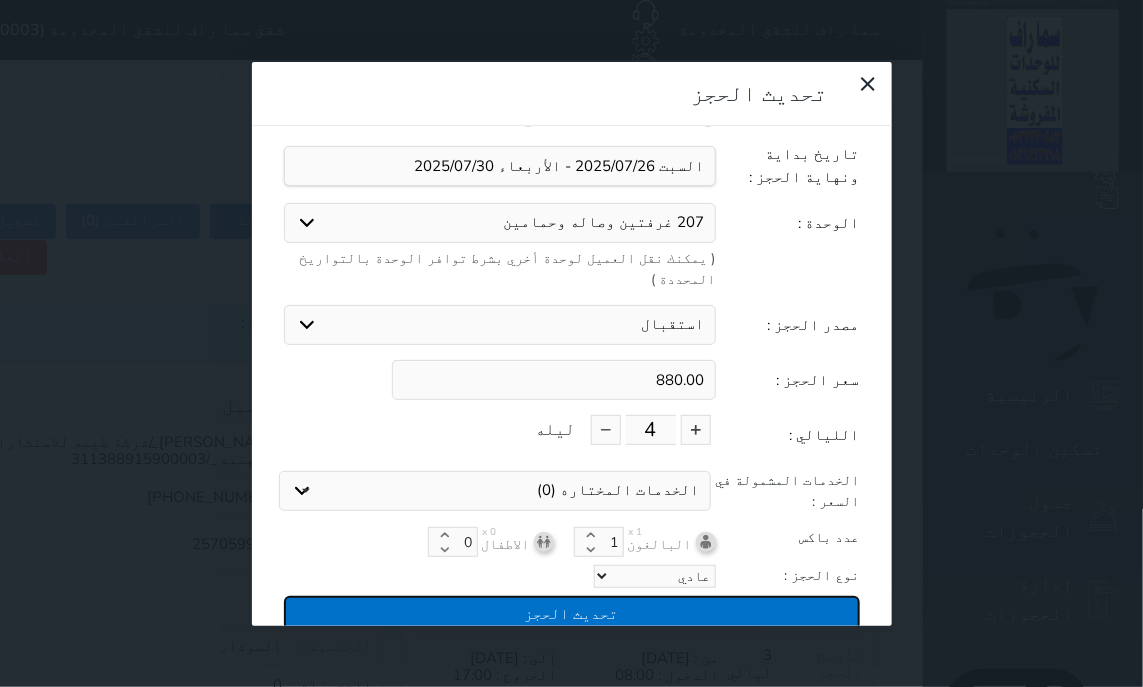 click on "تحديث الحجز" at bounding box center [572, 613] 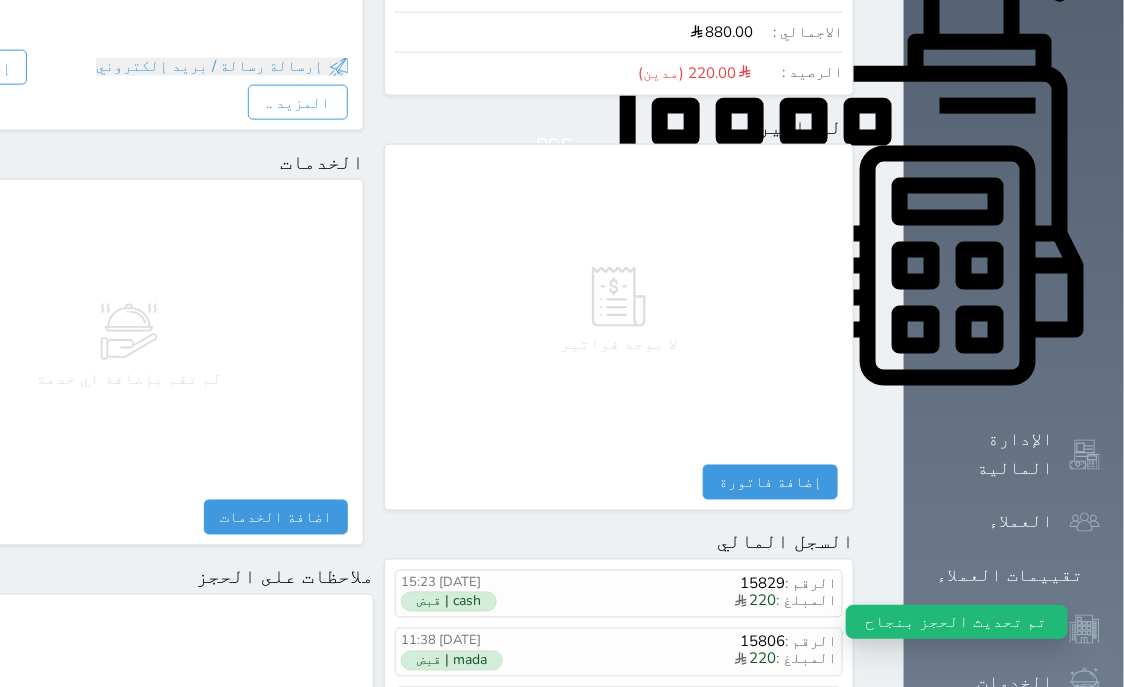 scroll, scrollTop: 1095, scrollLeft: 0, axis: vertical 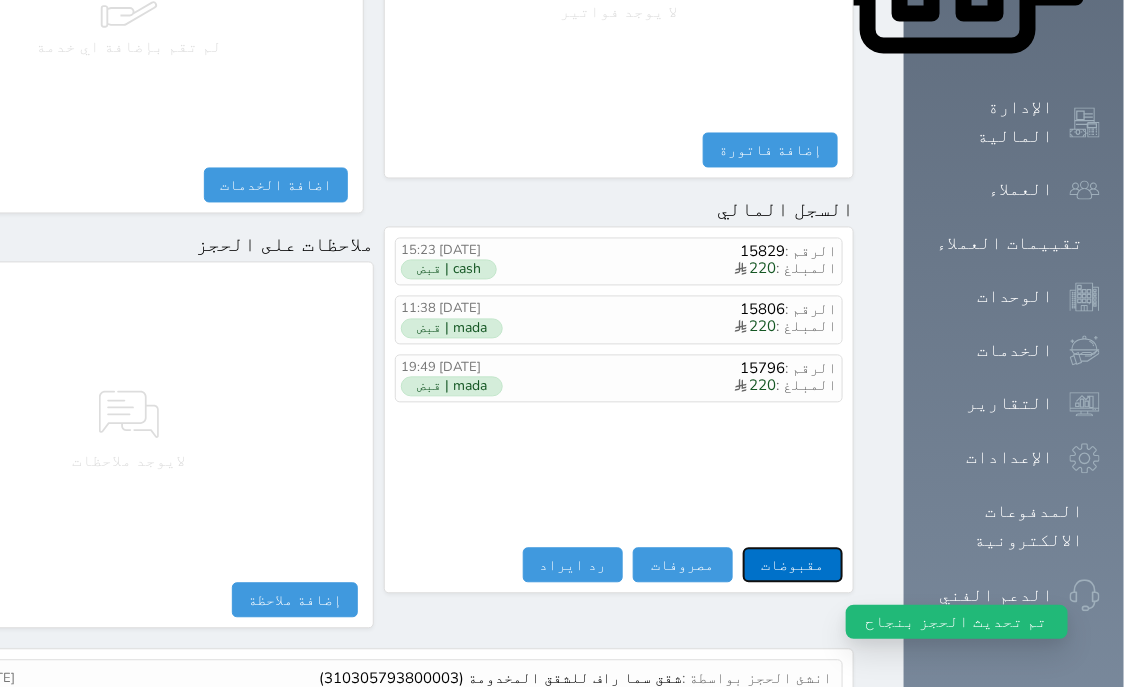 click on "مقبوضات" at bounding box center (793, 565) 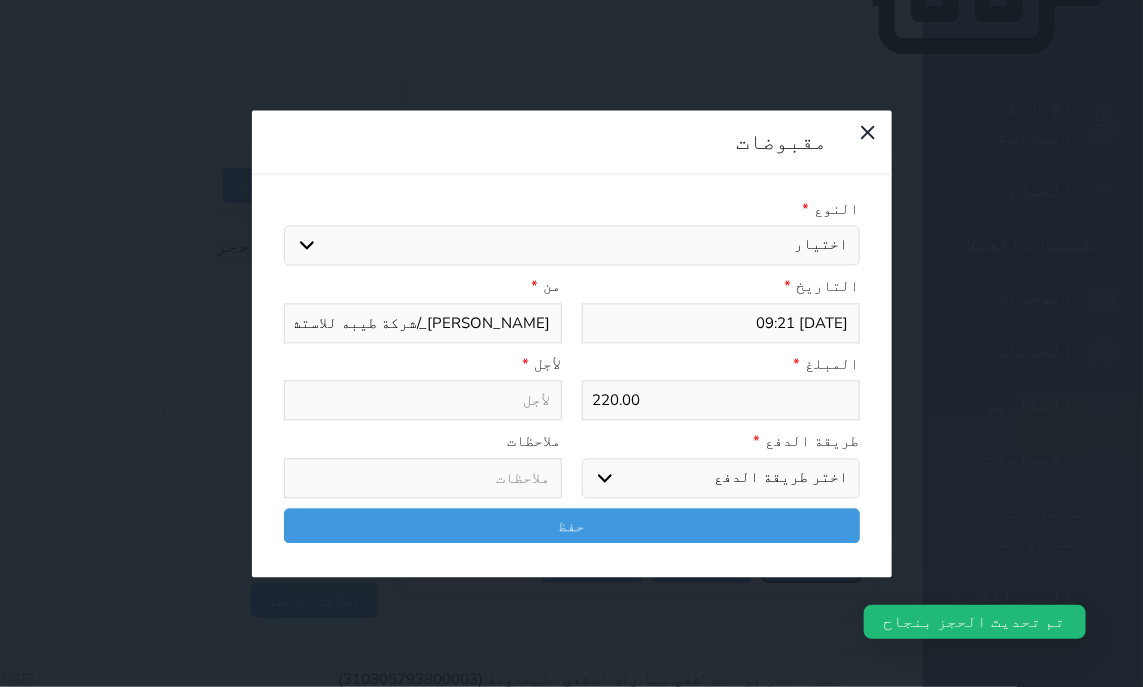 select 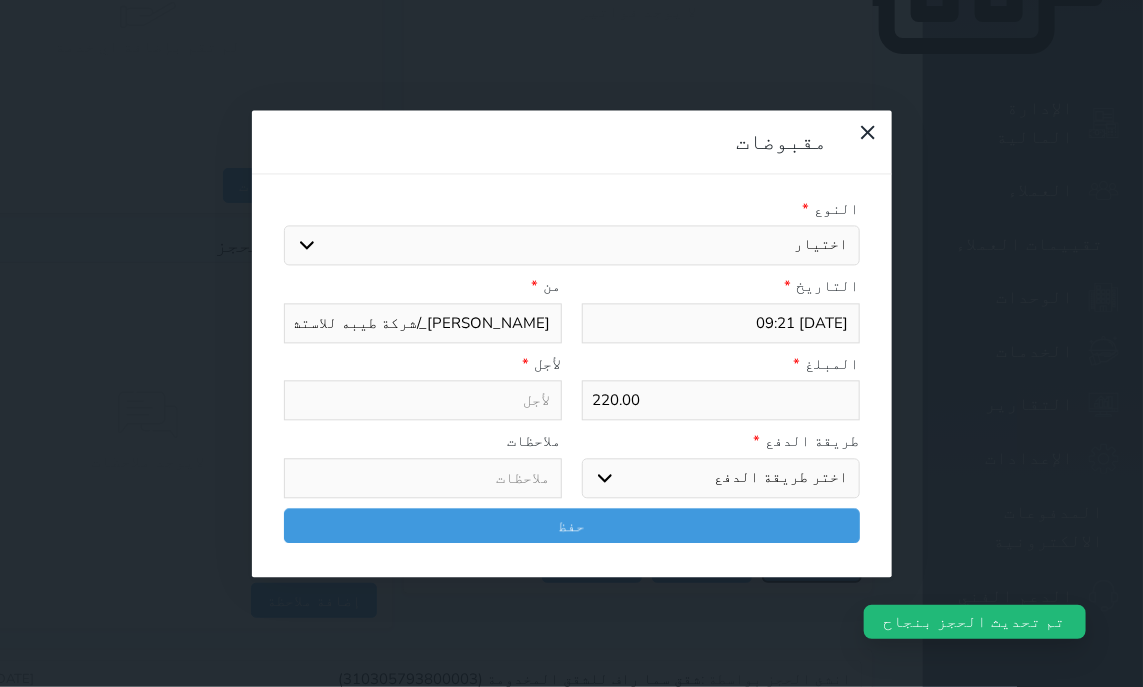 select 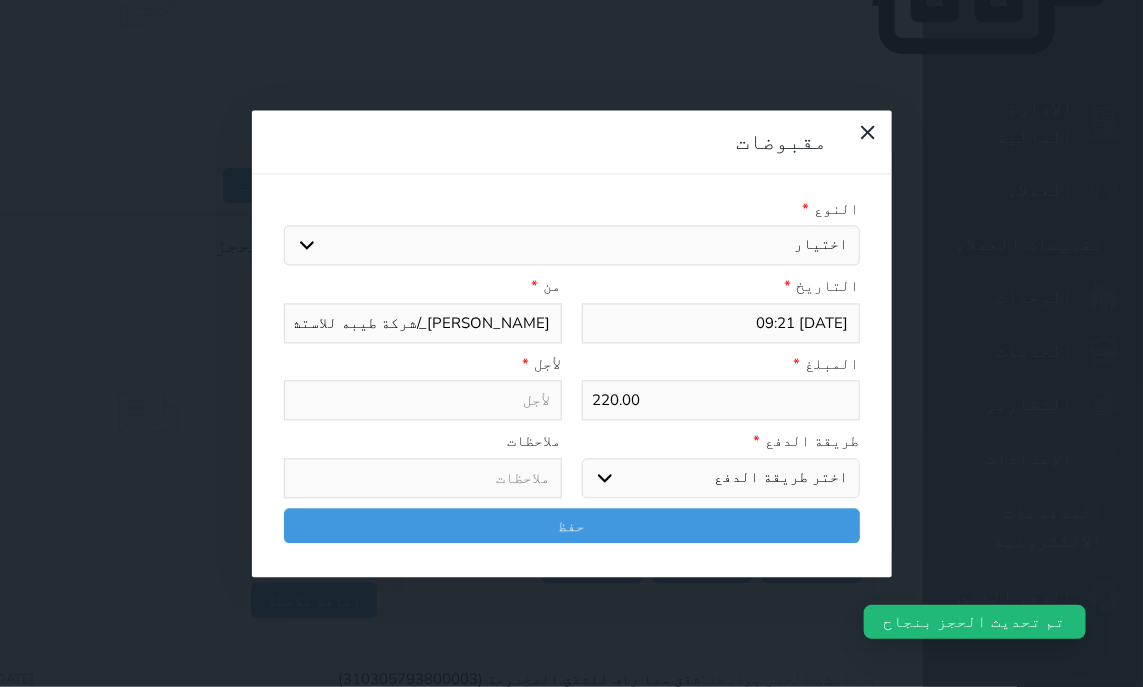 click on "اختيار   مقبوضات عامة قيمة إيجار فواتير تامين عربون لا ينطبق آخر مغسلة واي فاي - الإنترنت مواقف السيارات طعام الأغذية والمشروبات مشروبات المشروبات الباردة المشروبات الساخنة الإفطار غداء عشاء مخبز و كعك حمام سباحة الصالة الرياضية سبا و خدمات الجمال اختيار وإسقاط (خدمات النقل) ميني بار كابل - تلفزيون سرير إضافي تصفيف الشعر التسوق خدمات الجولات السياحية المنظمة خدمات الدليل السياحي" at bounding box center (572, 246) 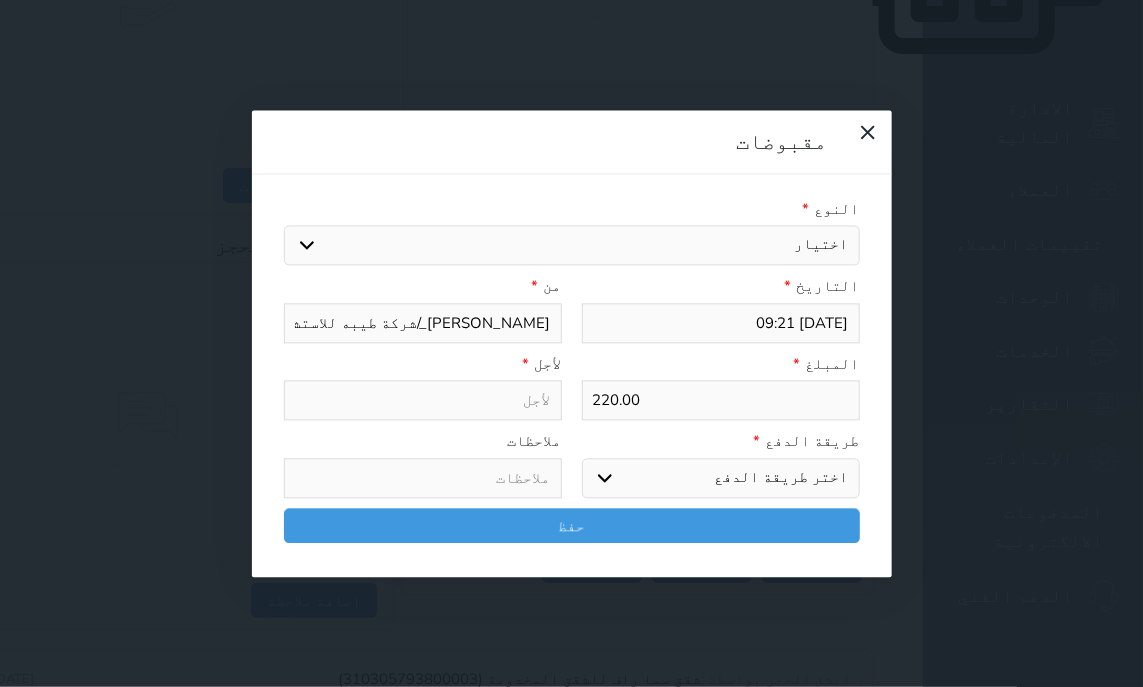 select on "14389" 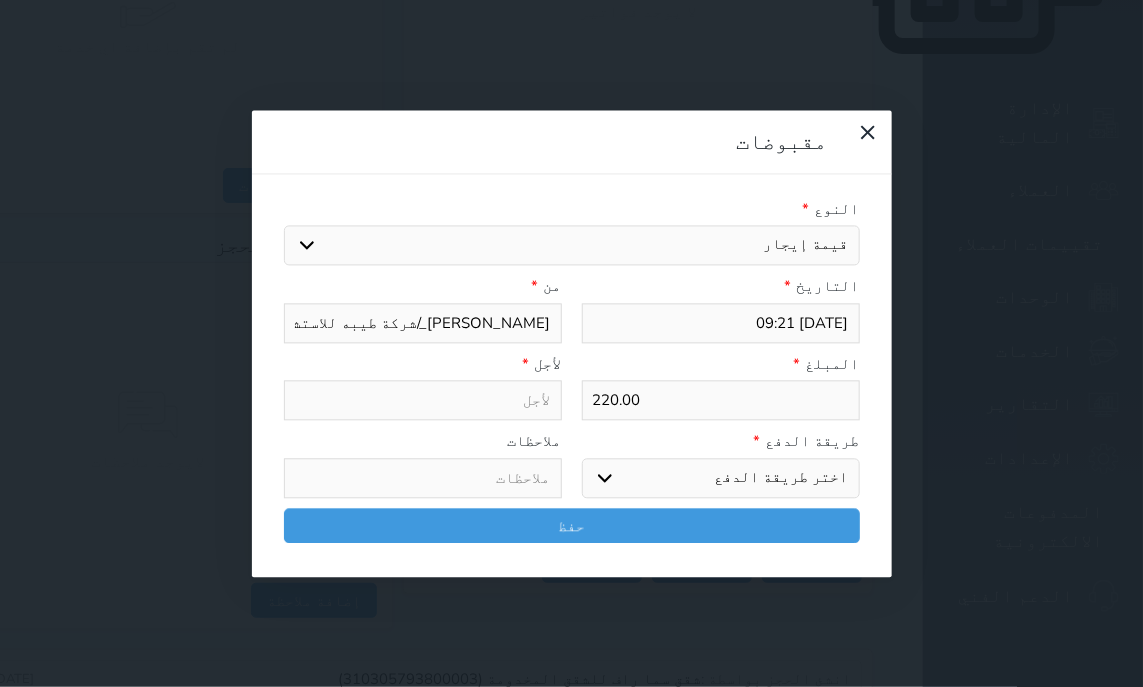 select 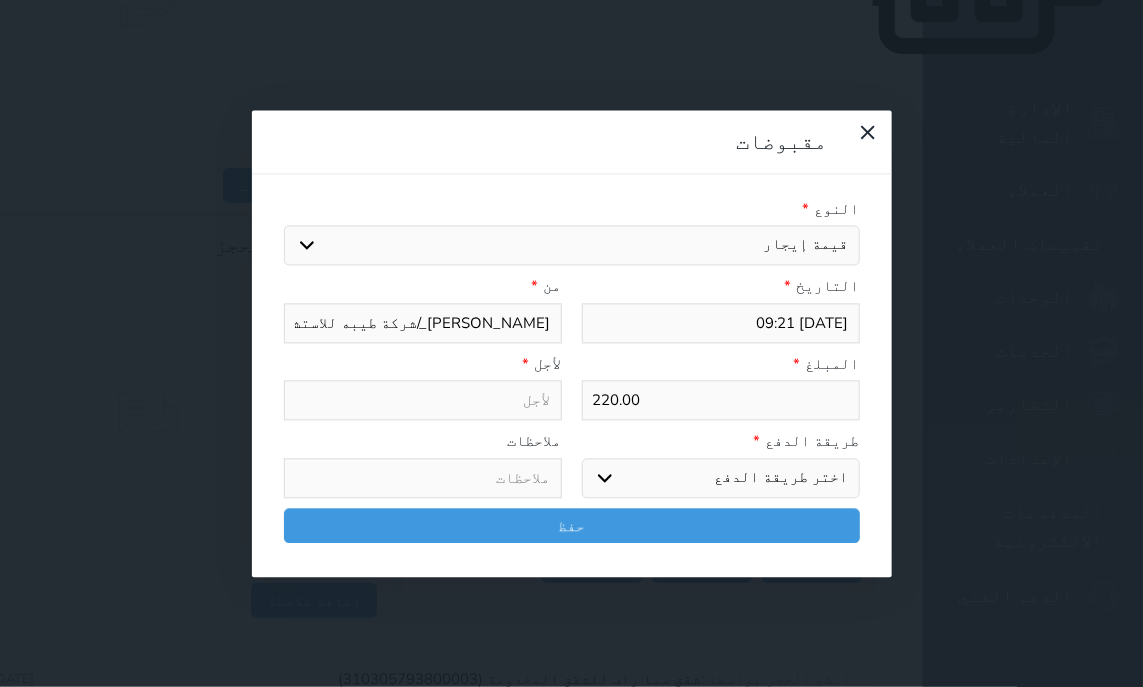 type on "قيمة إيجار - الوحدة - 207" 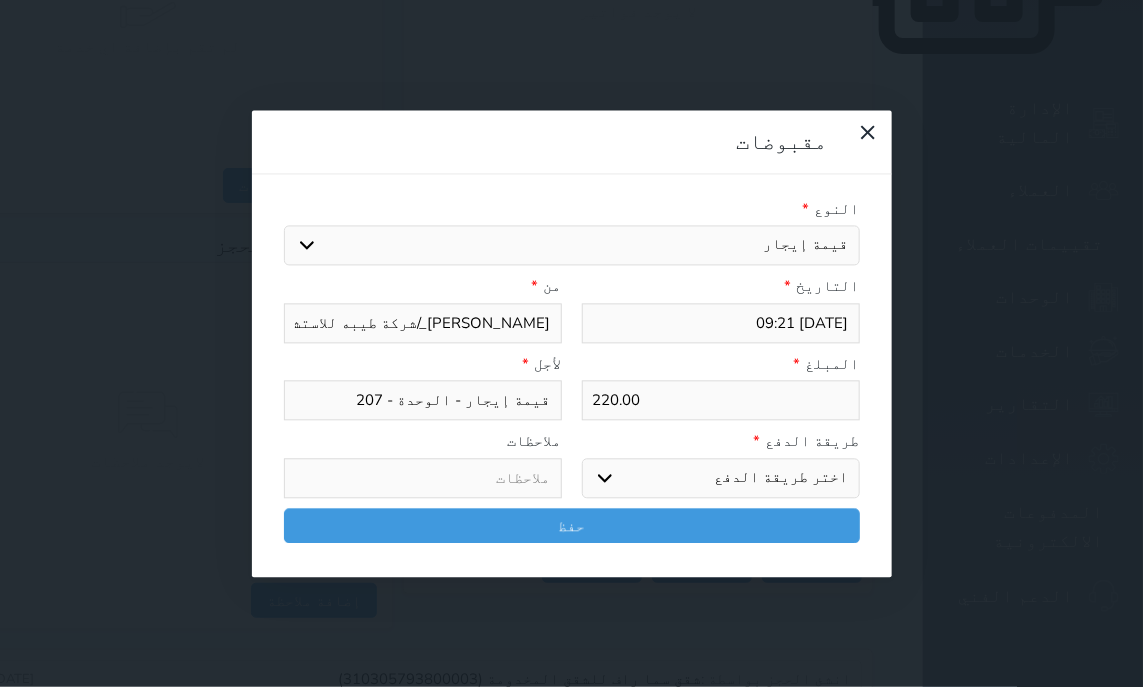 click on "اختر طريقة الدفع   دفع نقدى   تحويل بنكى   مدى   بطاقة ائتمان   آجل" at bounding box center [721, 478] 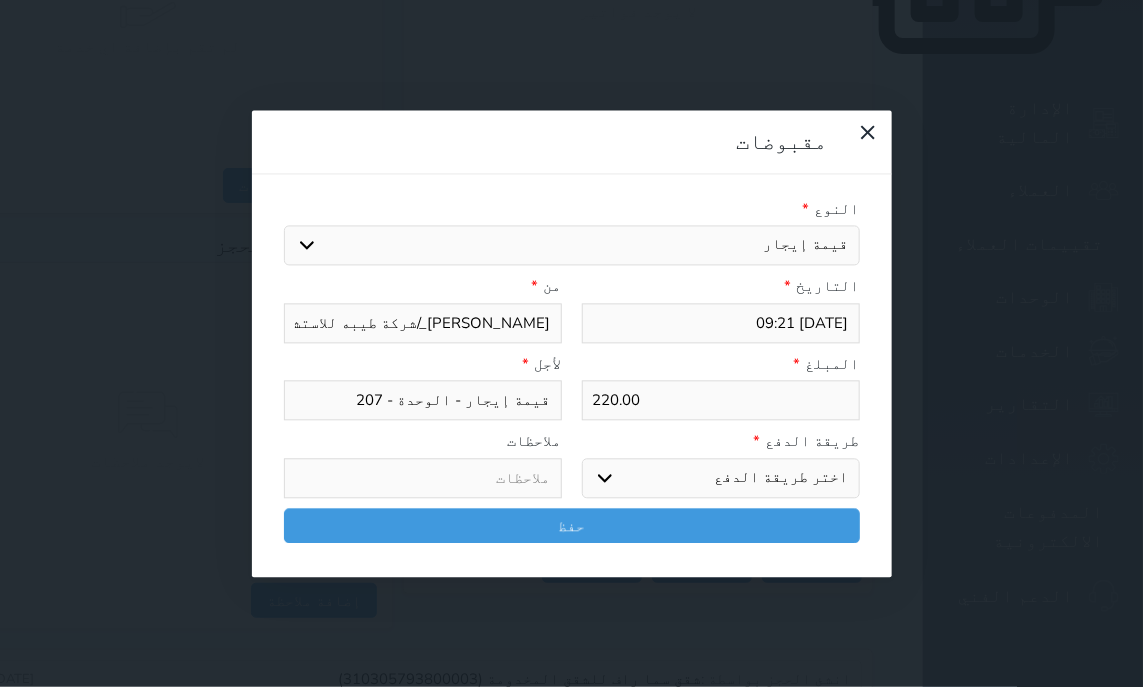 select on "mada" 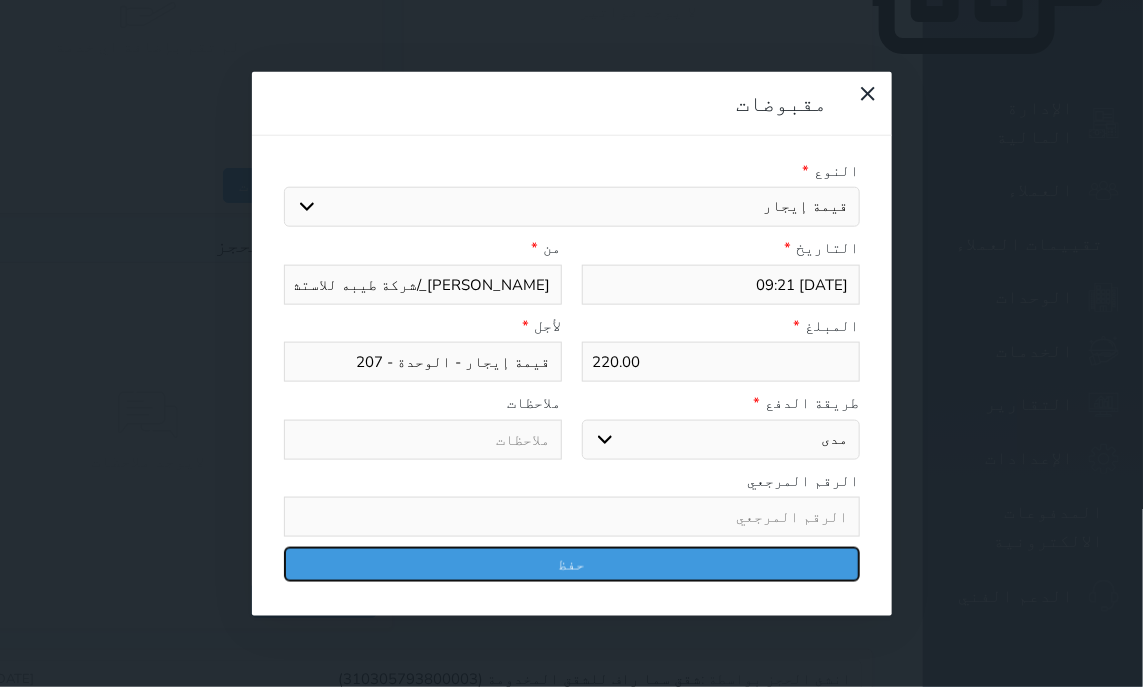 click on "حفظ" at bounding box center [572, 564] 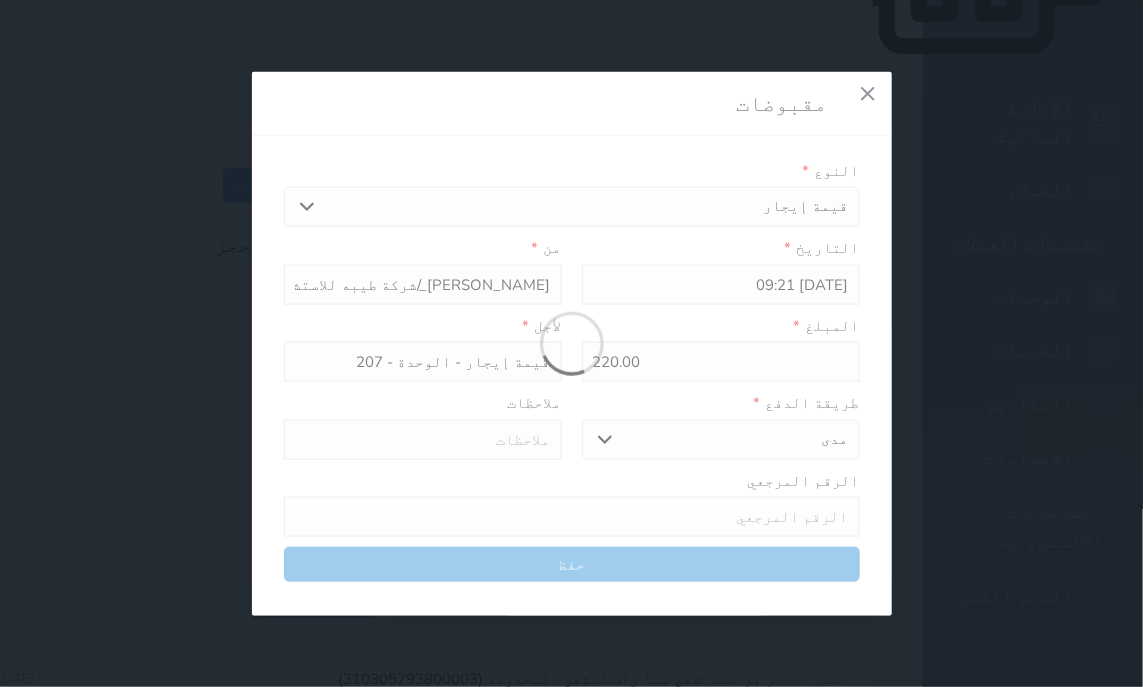select 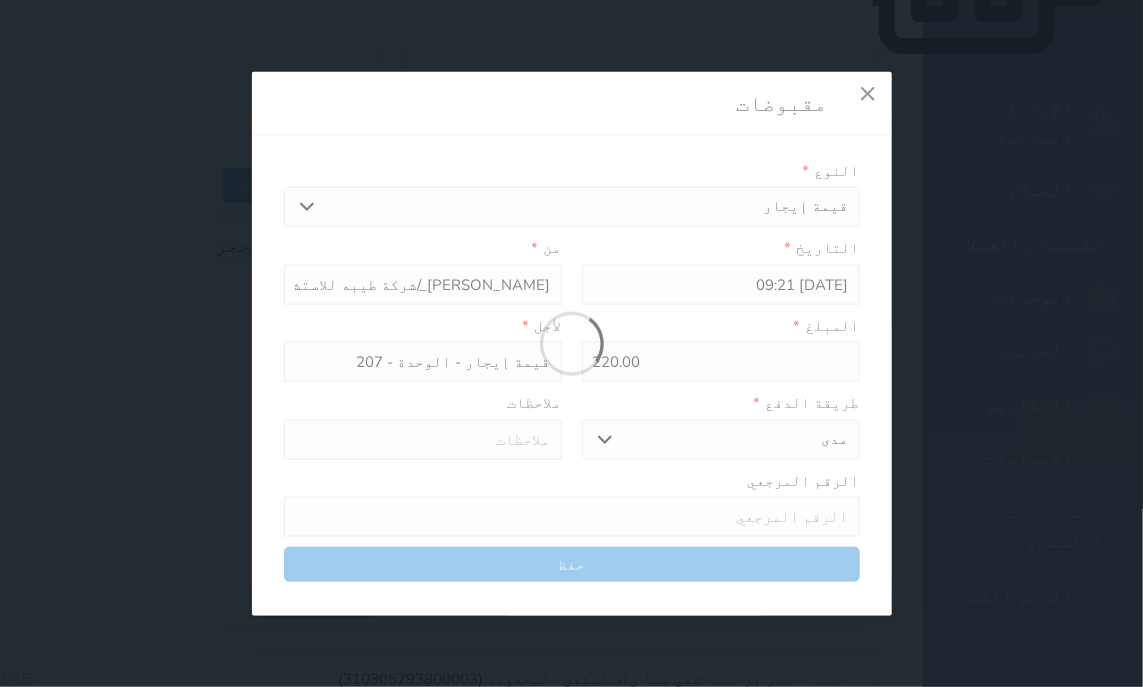 type 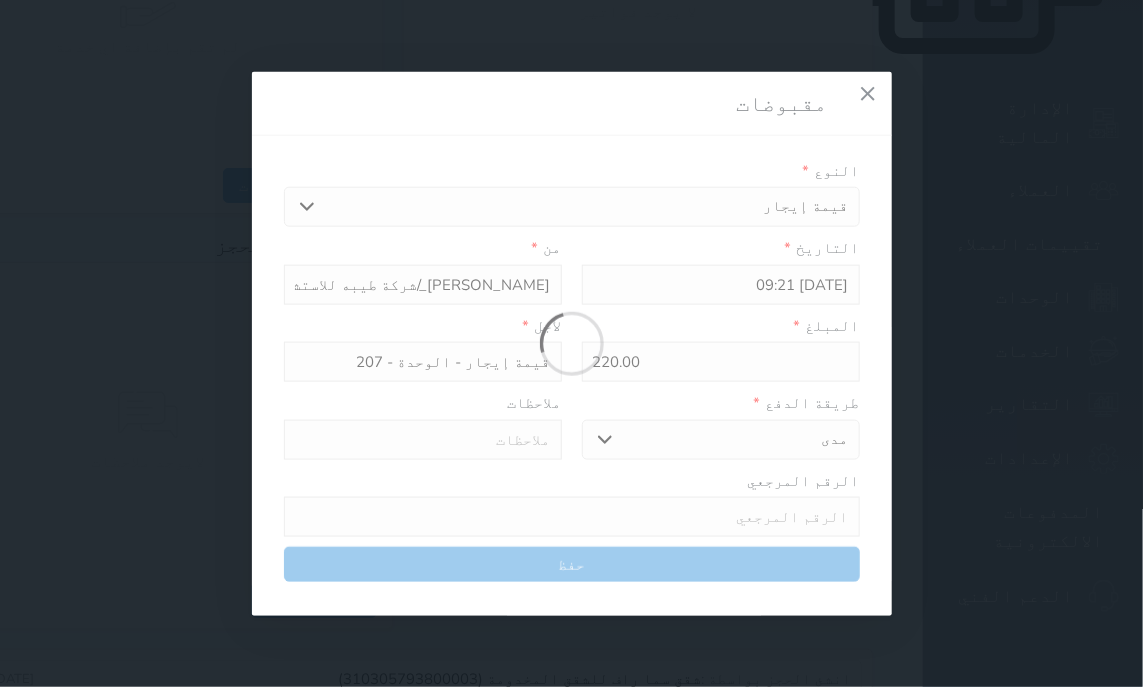 type on "0" 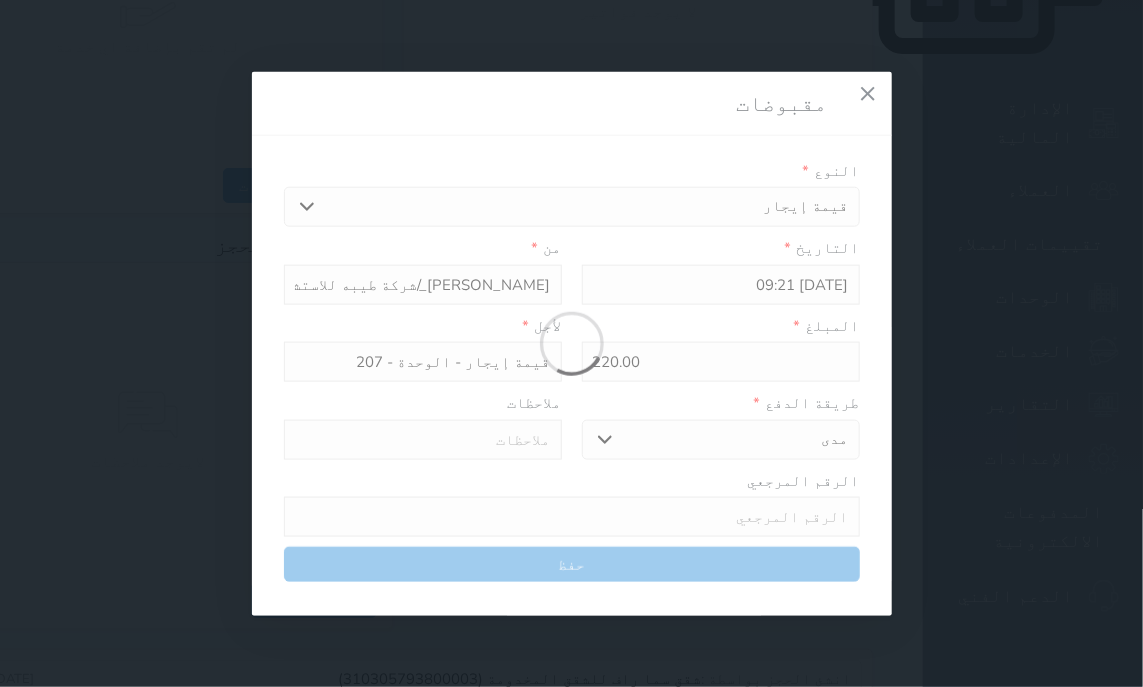 select 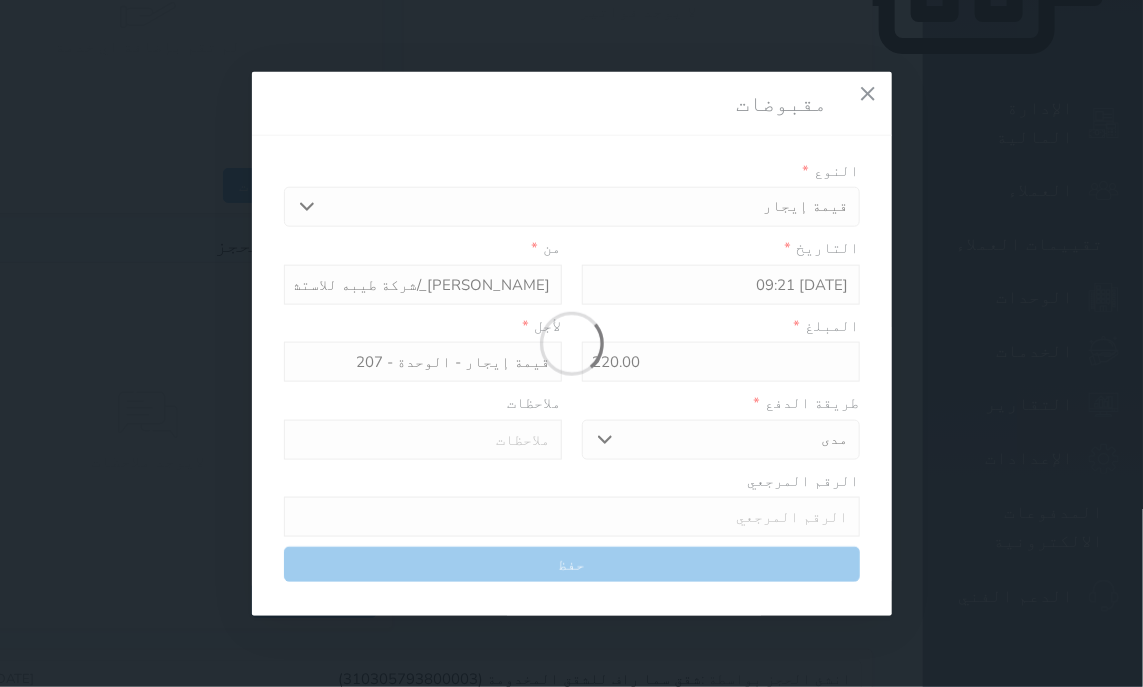 type on "0" 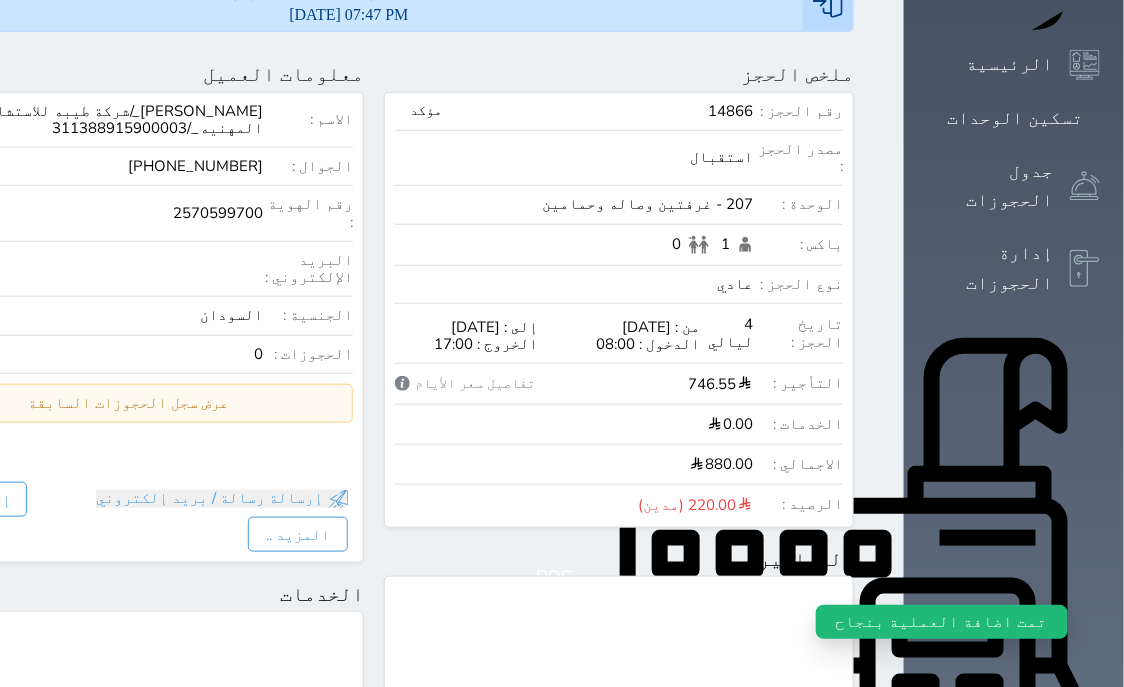 scroll, scrollTop: 0, scrollLeft: 0, axis: both 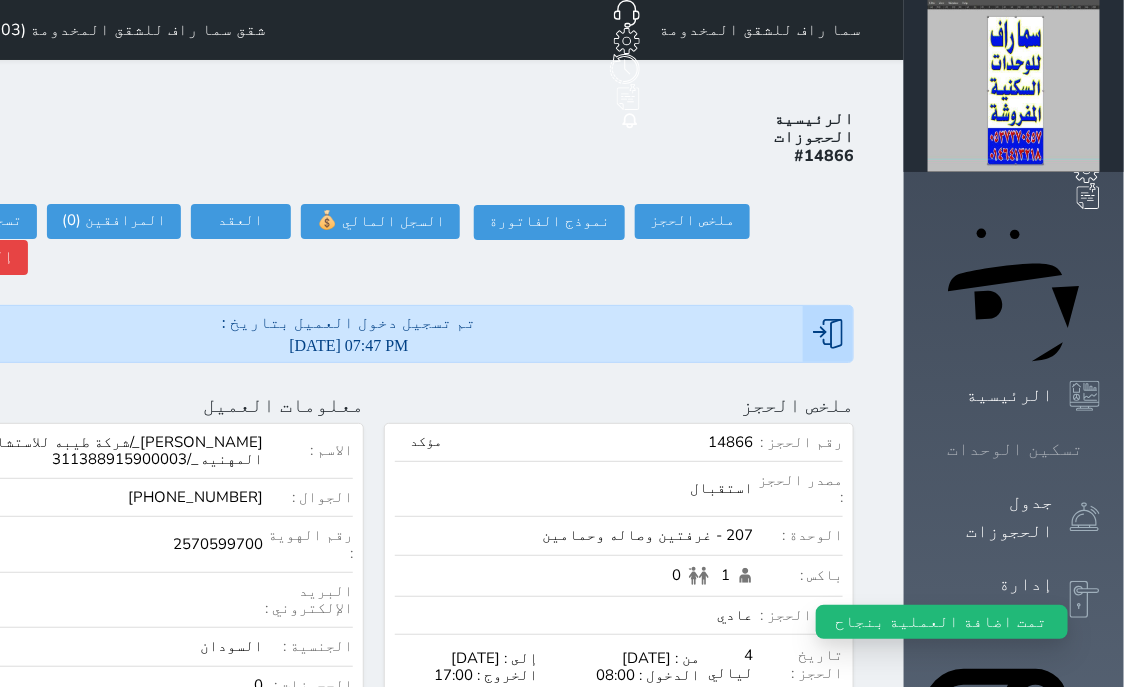 click 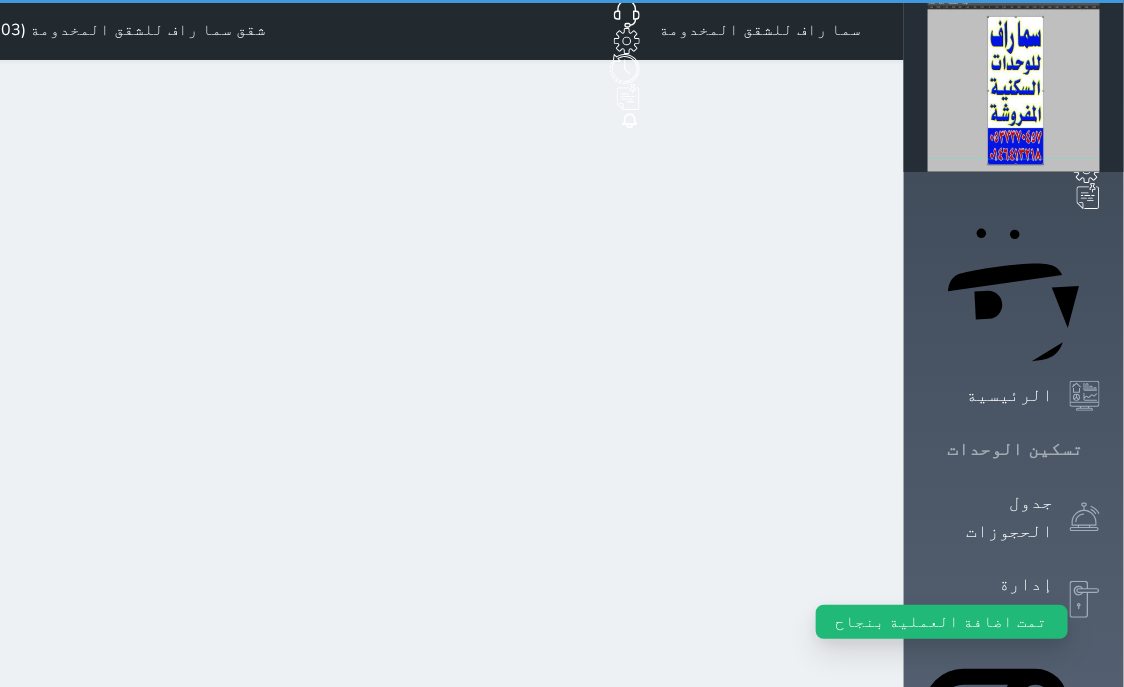 click 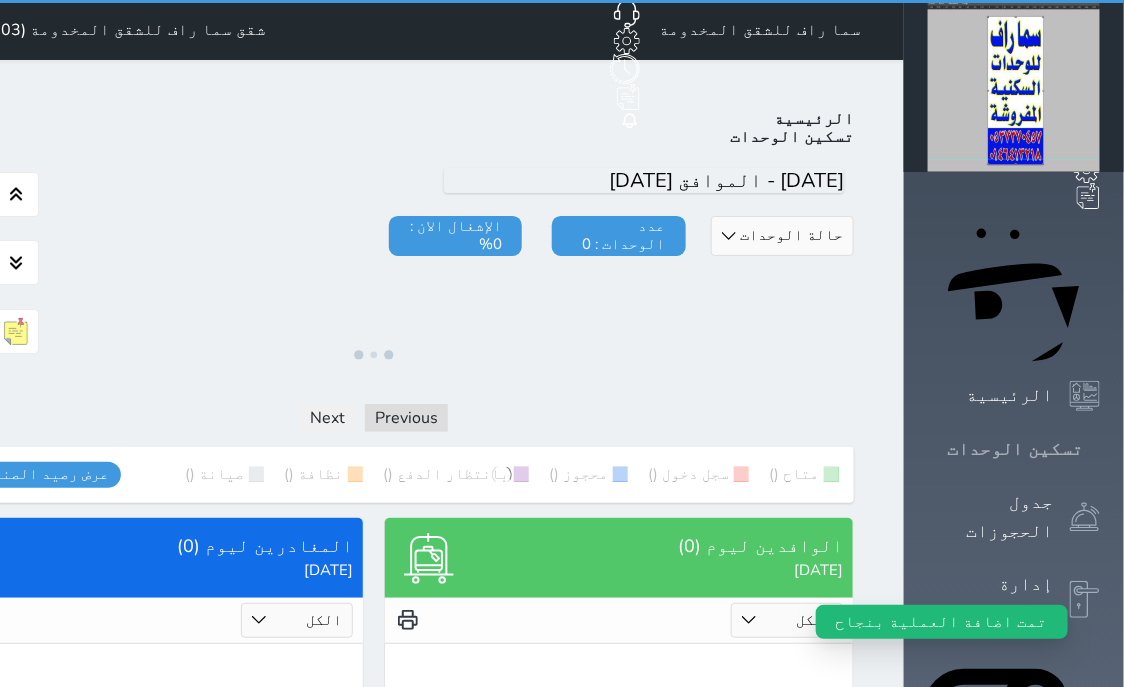 click 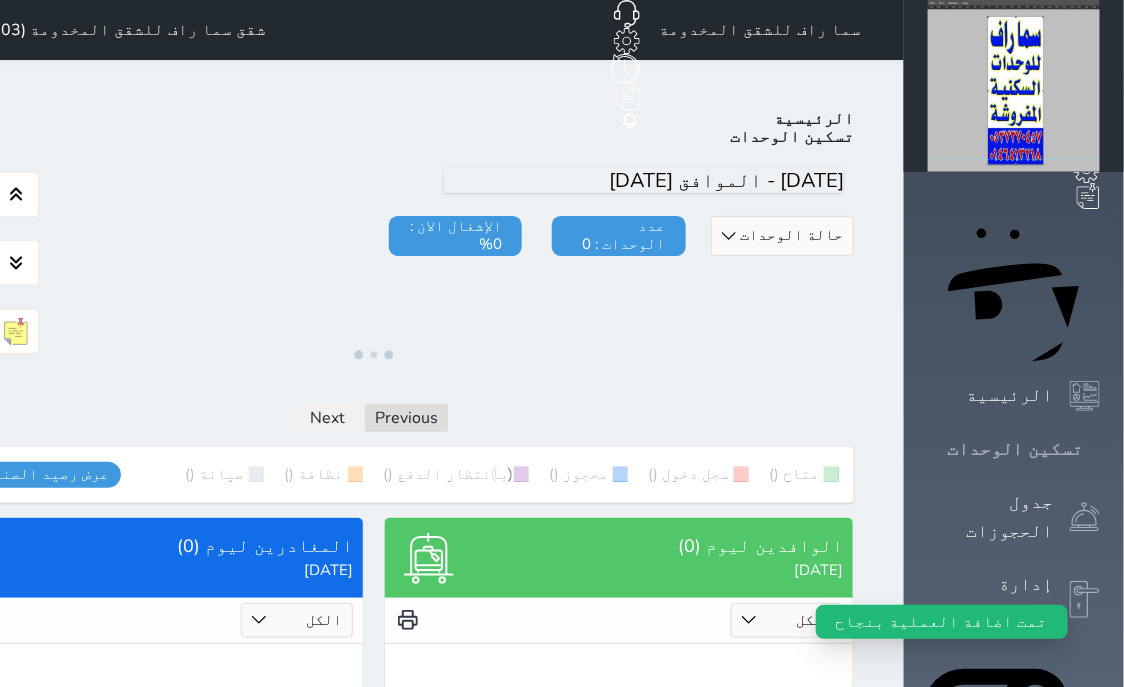 click 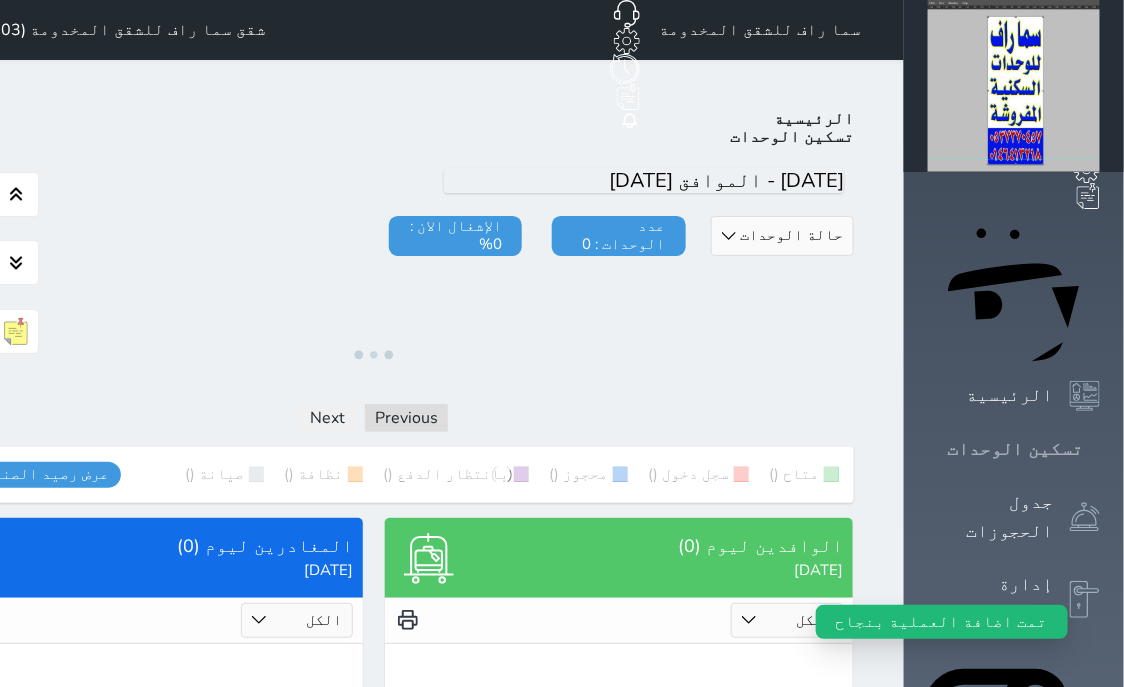 click 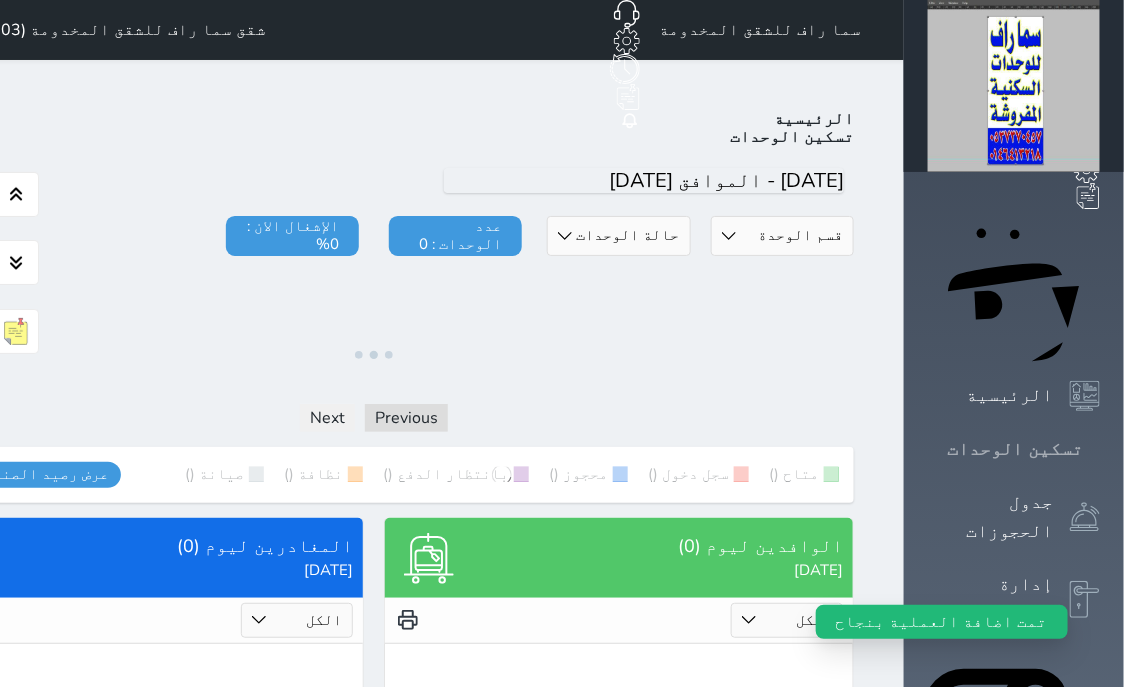 click 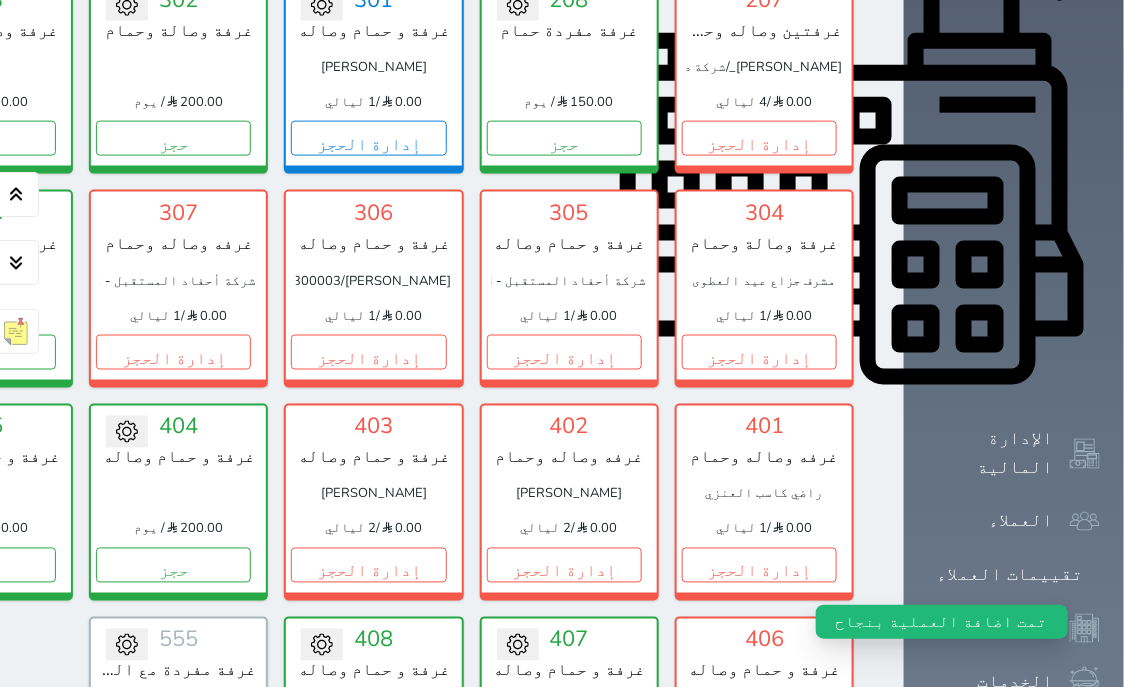 scroll, scrollTop: 714, scrollLeft: 0, axis: vertical 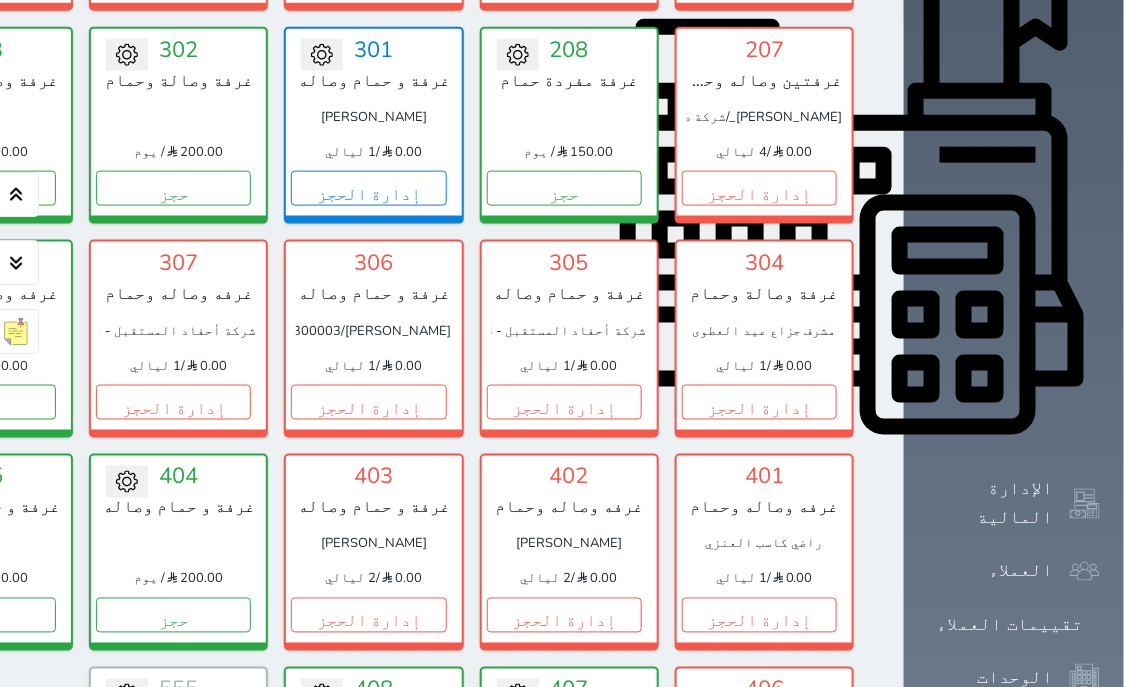 click on "تسكين الوحدات" at bounding box center (1014, -265) 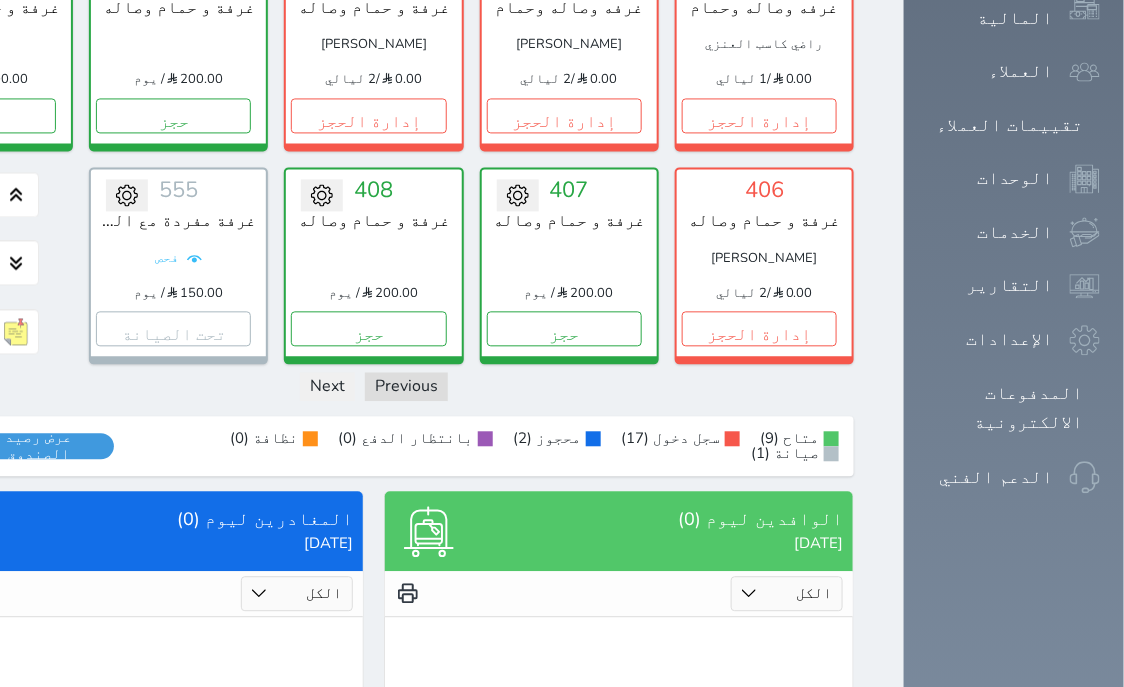 scroll, scrollTop: 1299, scrollLeft: 0, axis: vertical 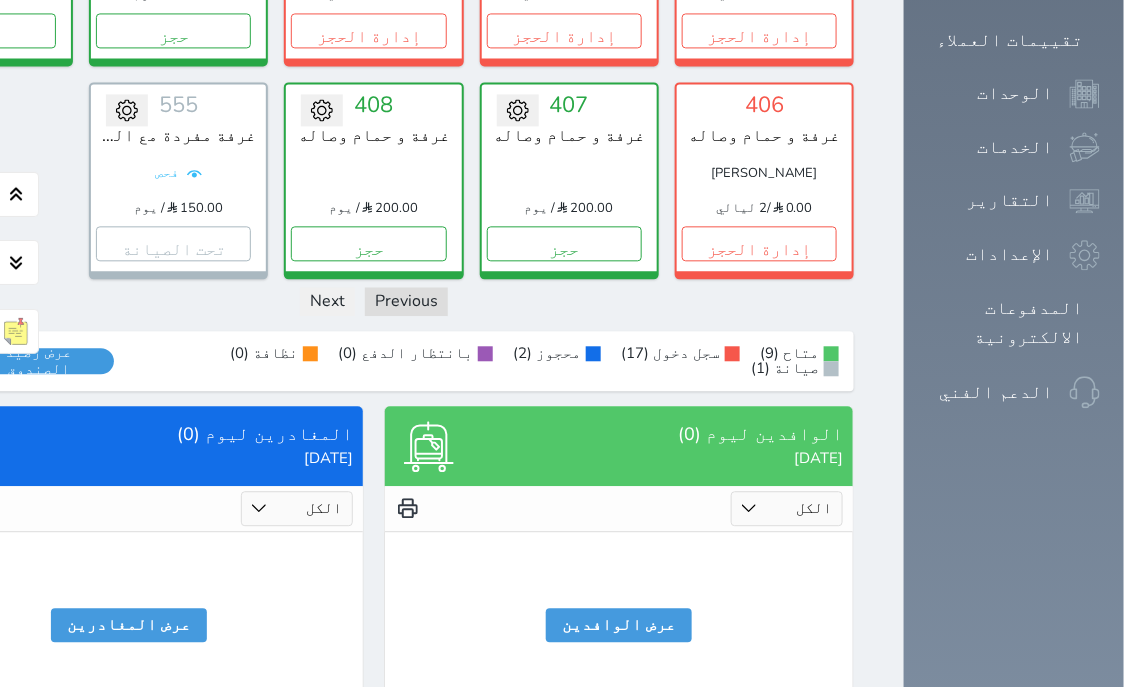 click on "تسكين الوحدات" at bounding box center (1014, -850) 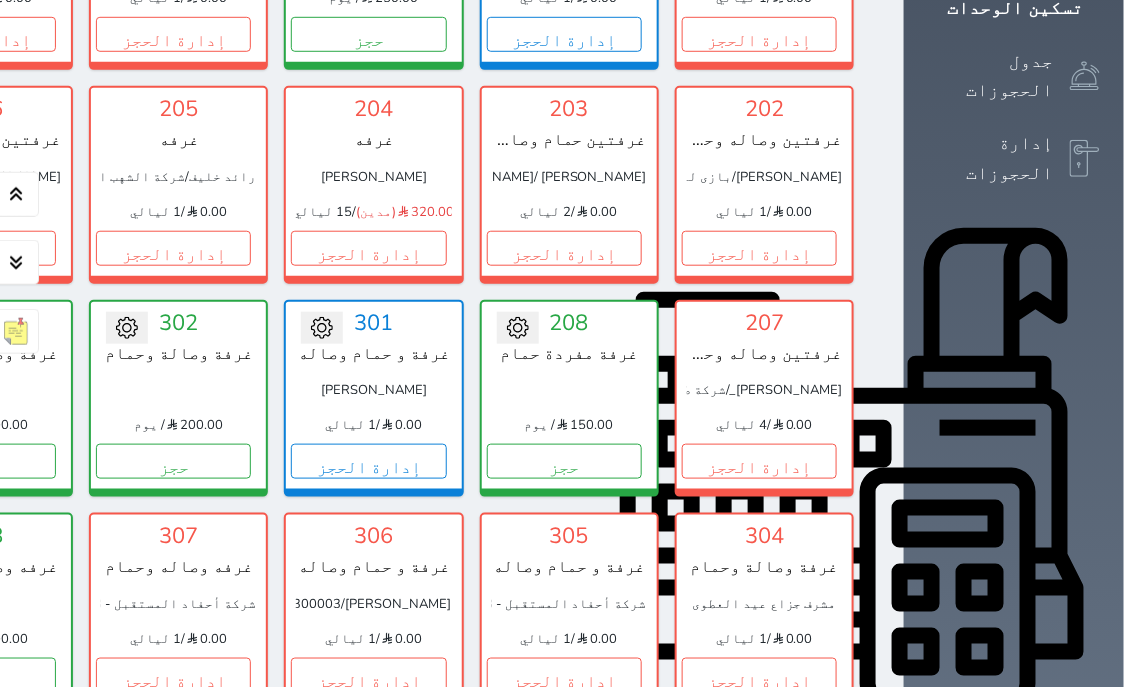 scroll, scrollTop: 408, scrollLeft: 0, axis: vertical 